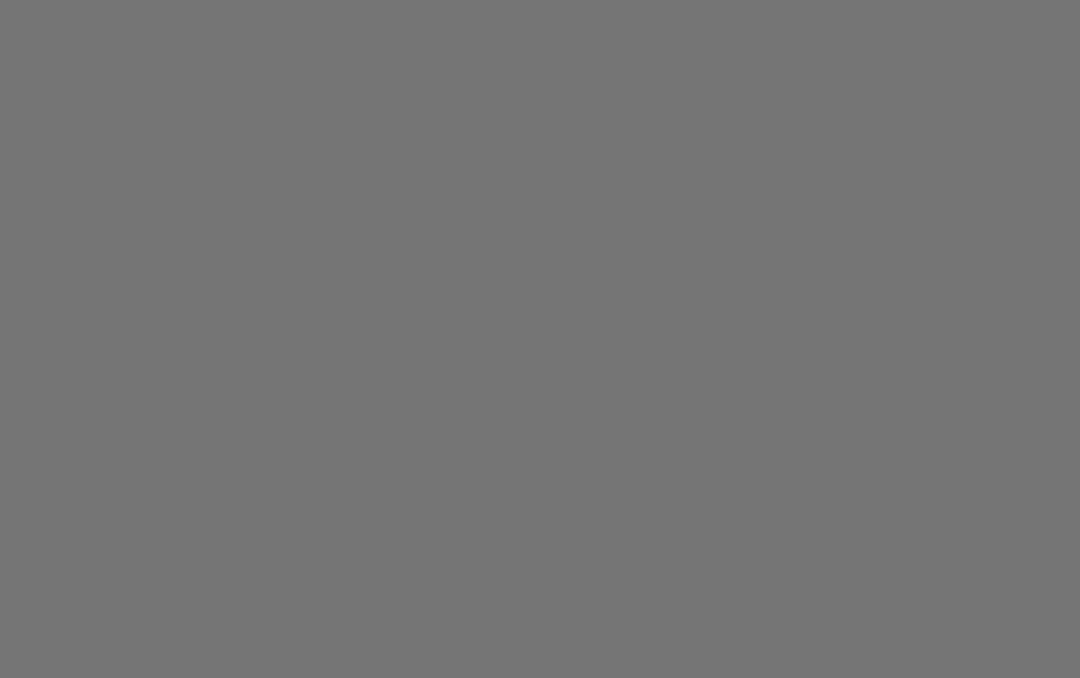 scroll, scrollTop: 0, scrollLeft: 0, axis: both 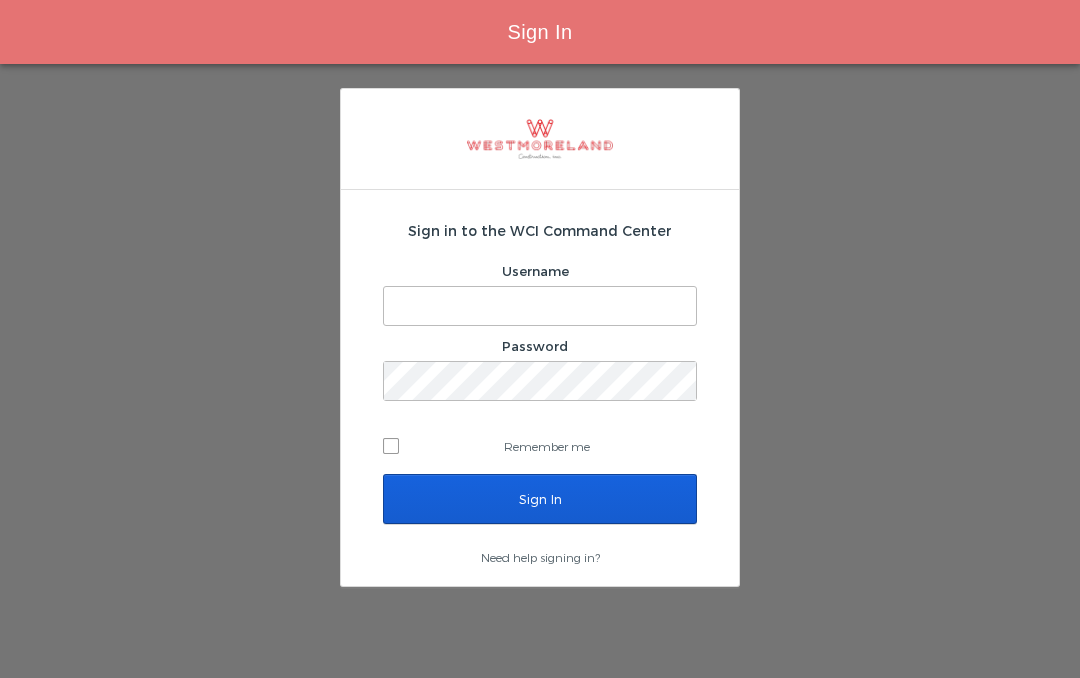 type on "Ibelfor@westmoreland.nyc" 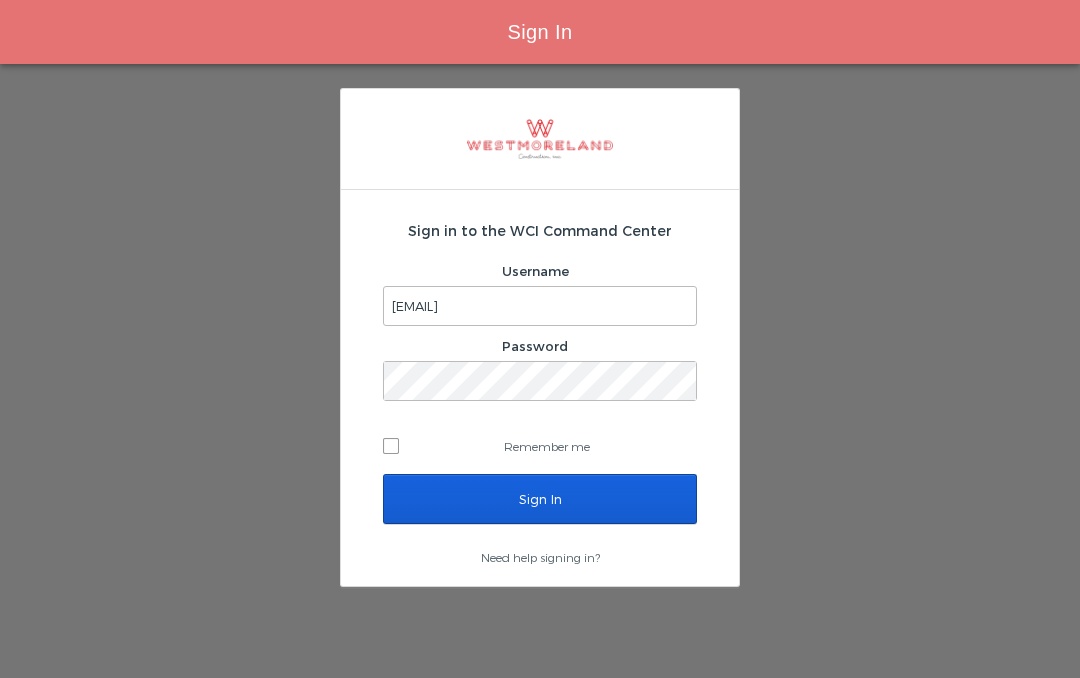 click on "Sign In" at bounding box center [540, 499] 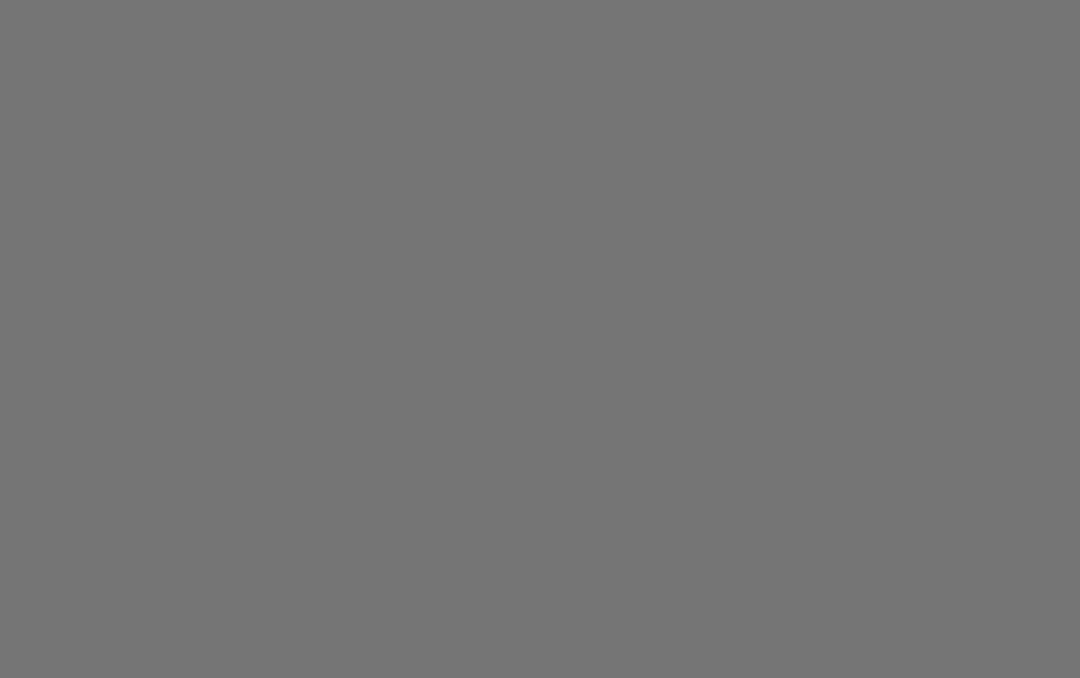 scroll, scrollTop: 0, scrollLeft: 0, axis: both 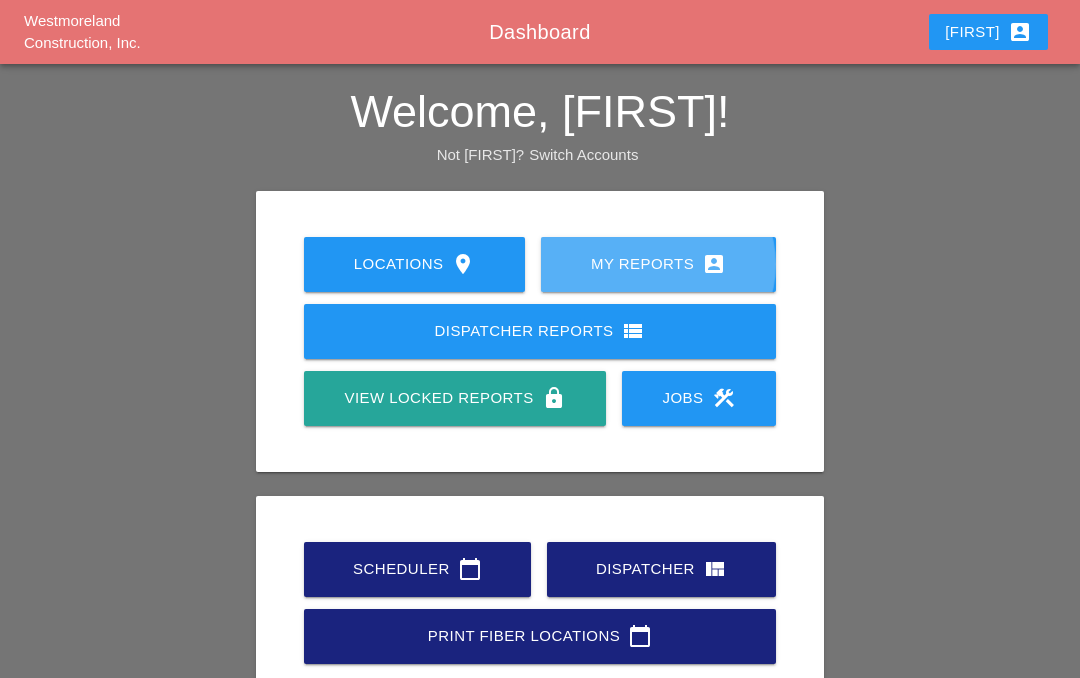 click on "My Reports account_box" at bounding box center (658, 264) 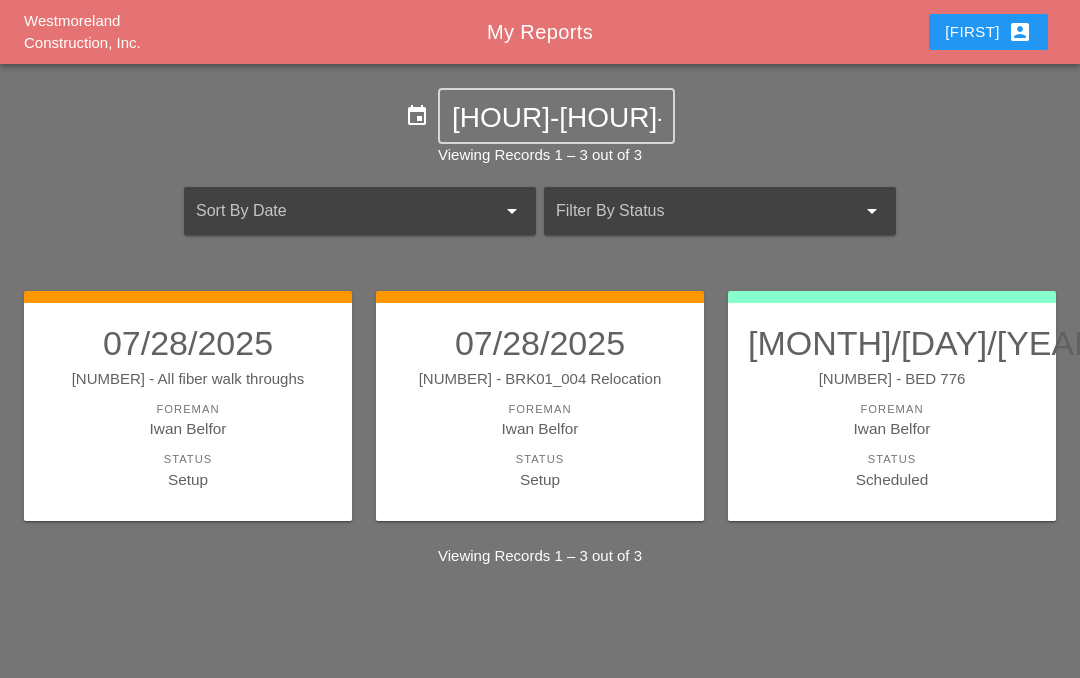 click on "Foreman" at bounding box center [540, 409] 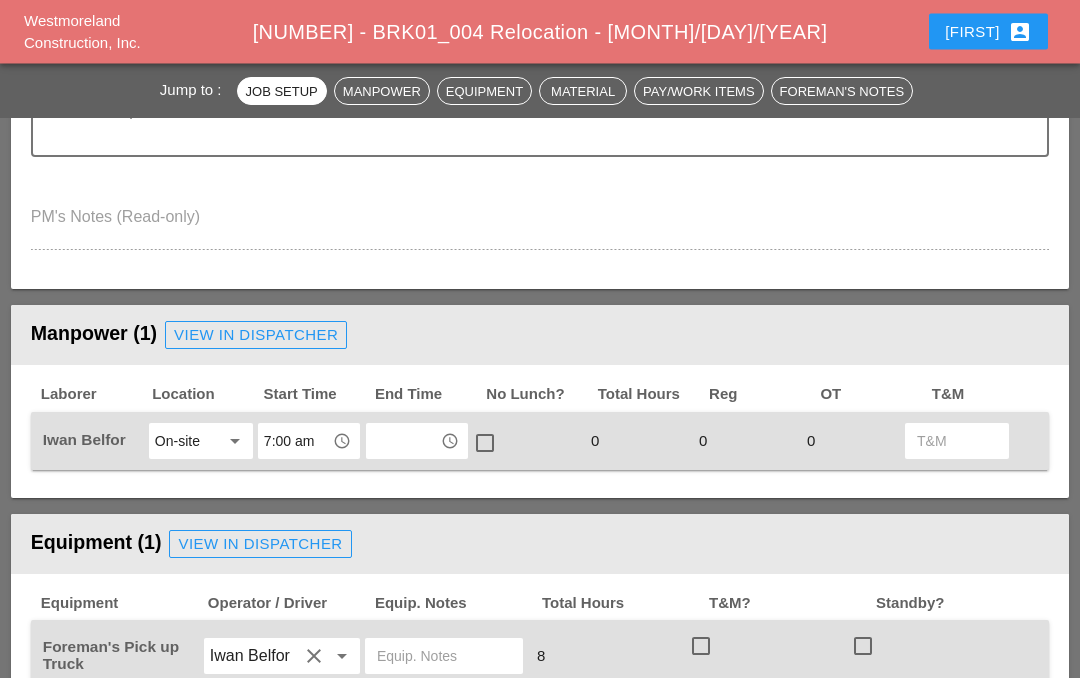 scroll, scrollTop: 841, scrollLeft: 0, axis: vertical 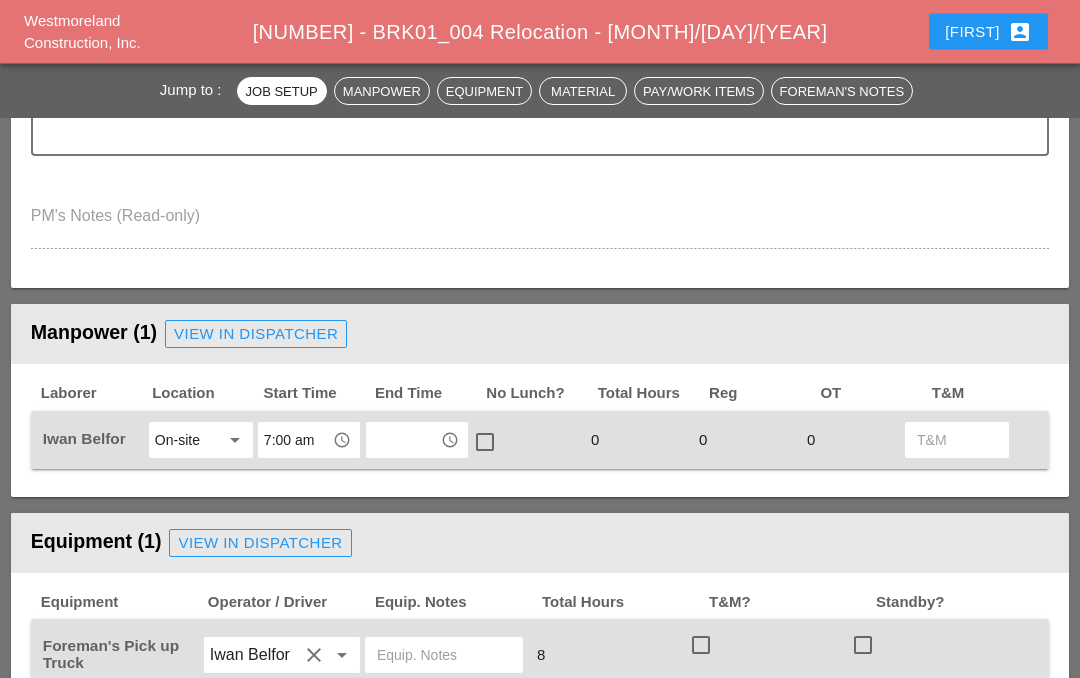 click at bounding box center [403, 441] 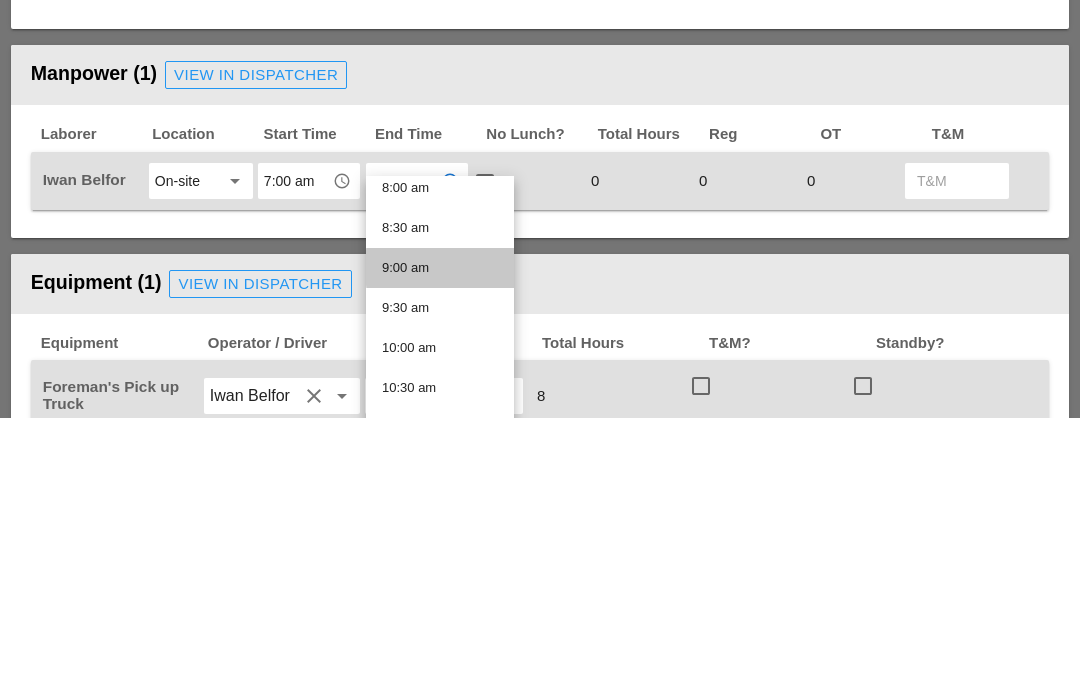 scroll, scrollTop: 657, scrollLeft: 0, axis: vertical 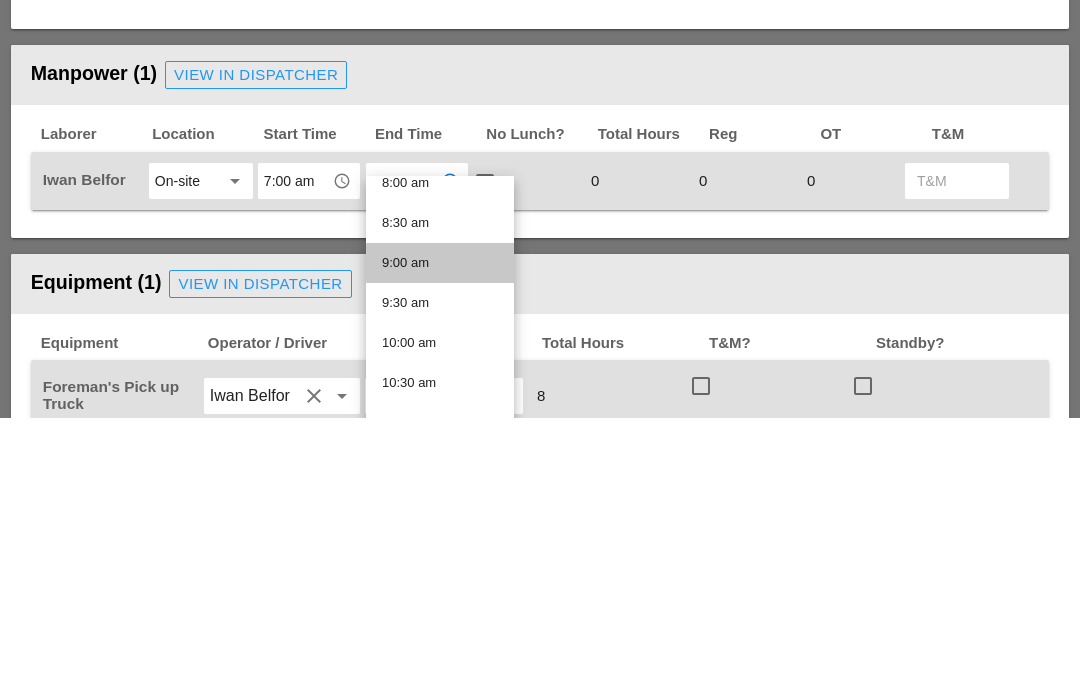 click on "9:00 am" at bounding box center (440, 523) 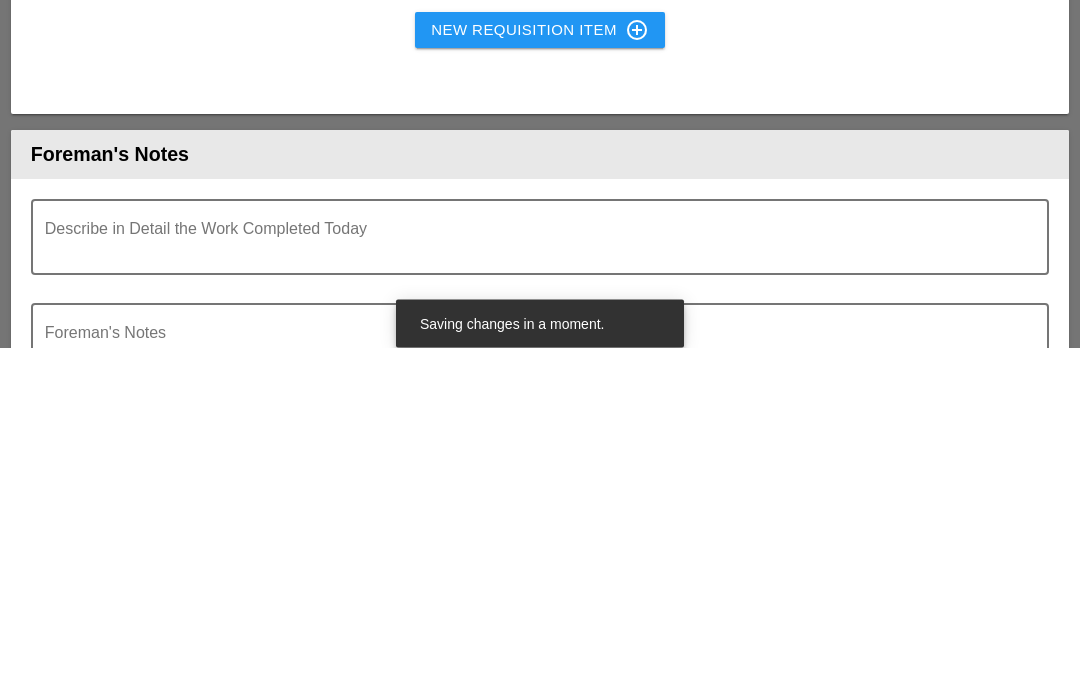 scroll, scrollTop: 1674, scrollLeft: 0, axis: vertical 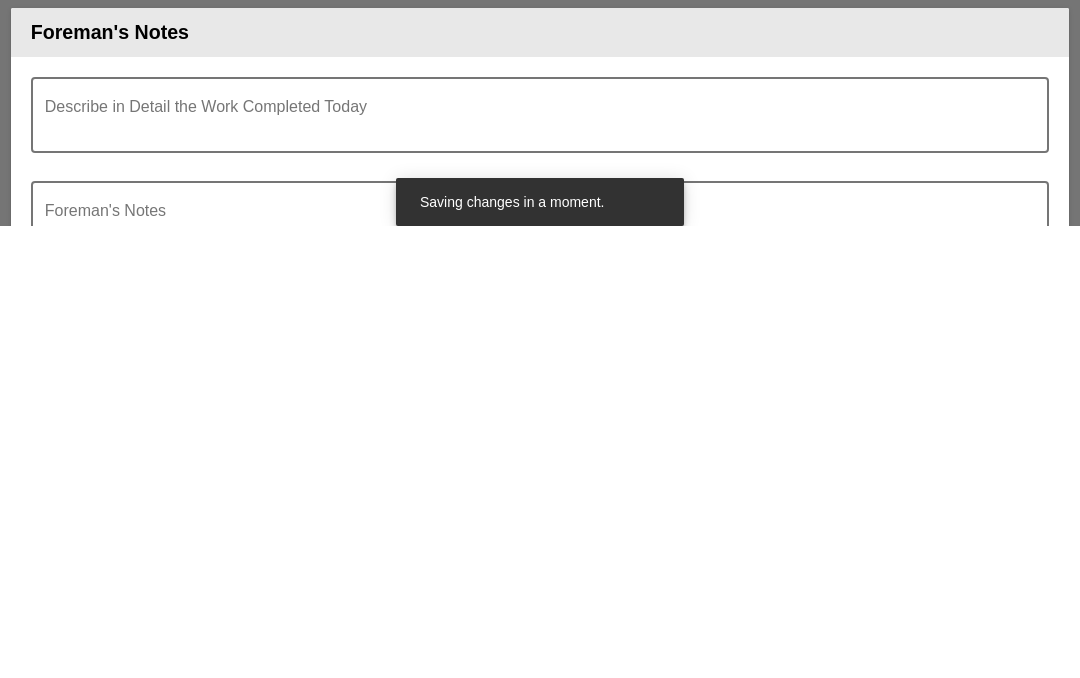 click at bounding box center (532, 579) 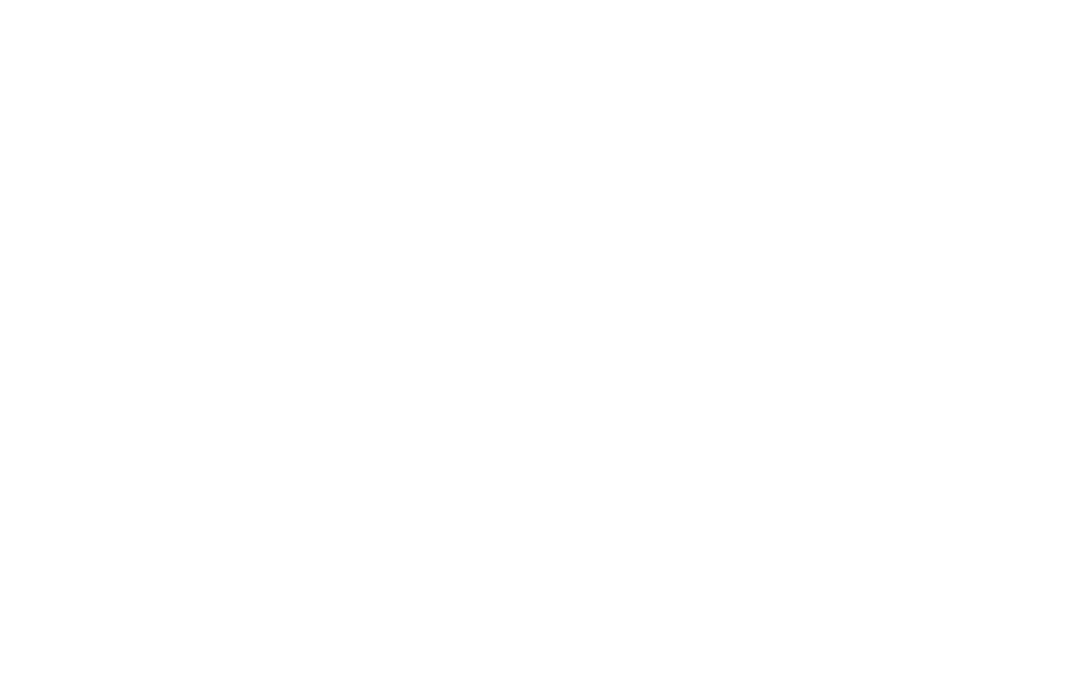 scroll, scrollTop: 1754, scrollLeft: 0, axis: vertical 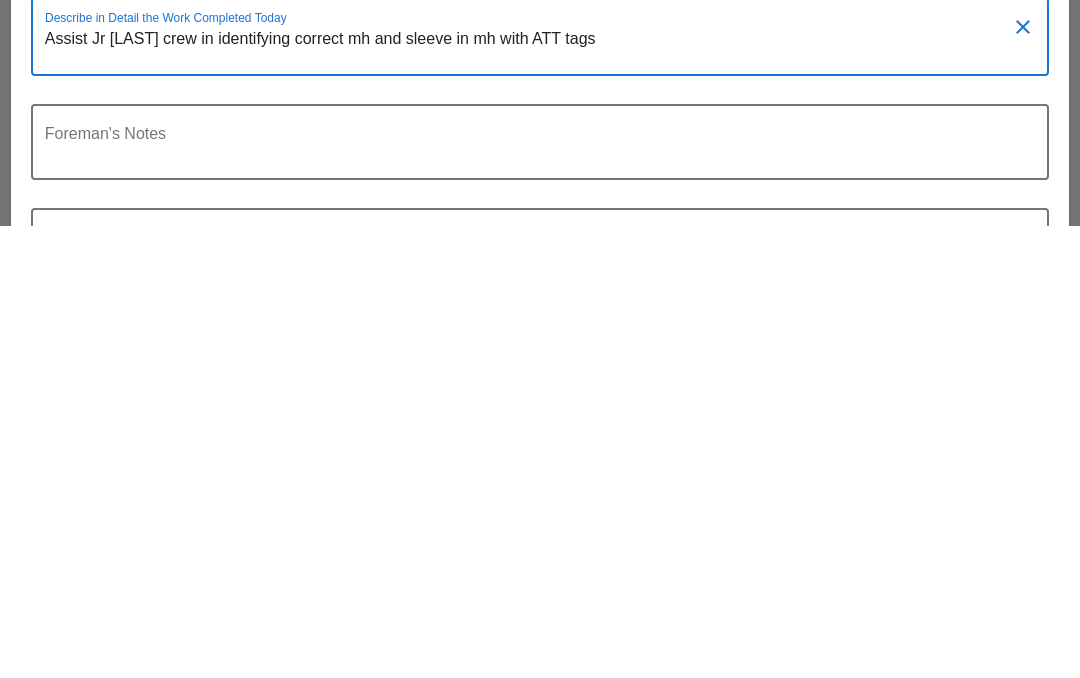 click on "Assist Jr Cruz crew in identifying correct mh and sleeve in mh with ATT tags" at bounding box center [532, 500] 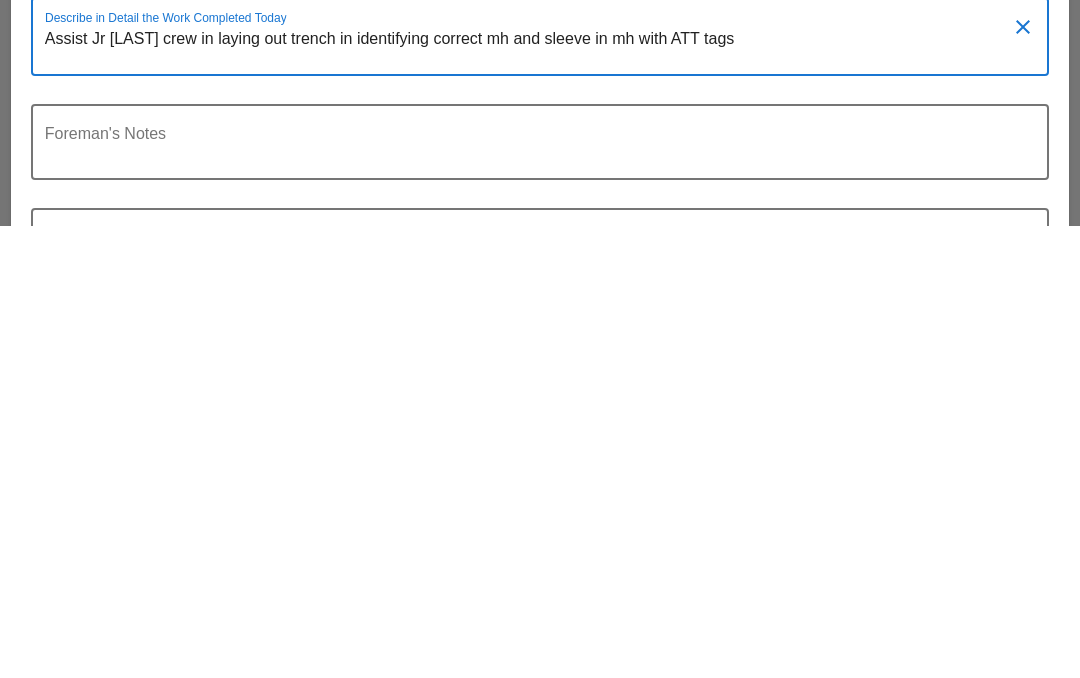 click on "Assist Jr Cruz crew in laying out trench in identifying correct mh and sleeve in mh with ATT tags" at bounding box center [532, 500] 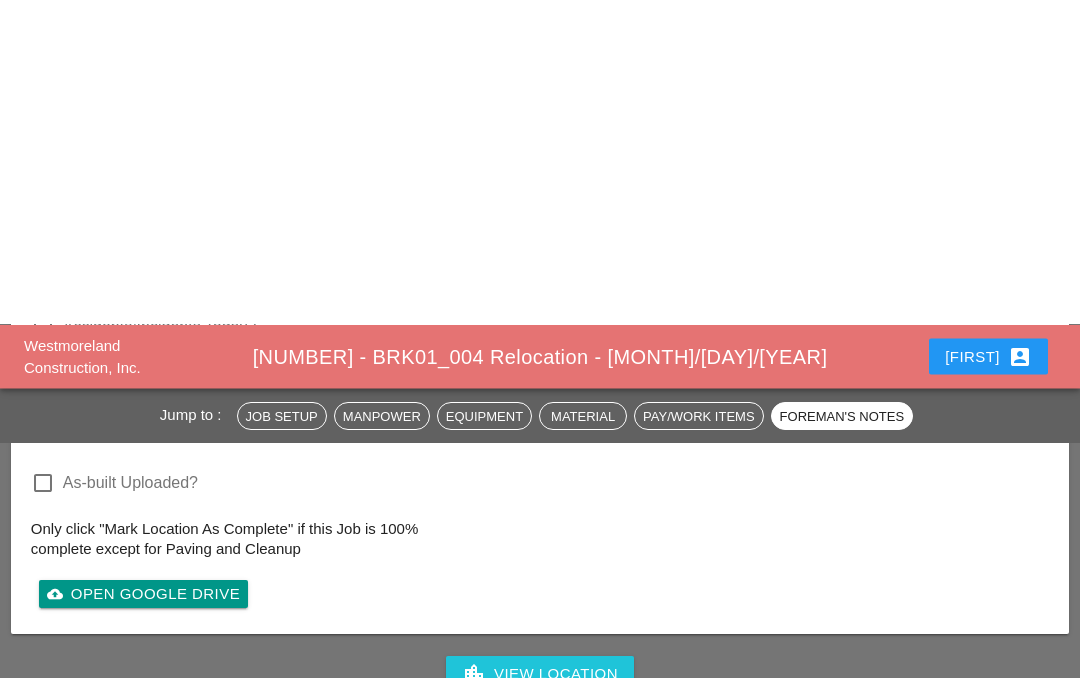 scroll, scrollTop: 2531, scrollLeft: 0, axis: vertical 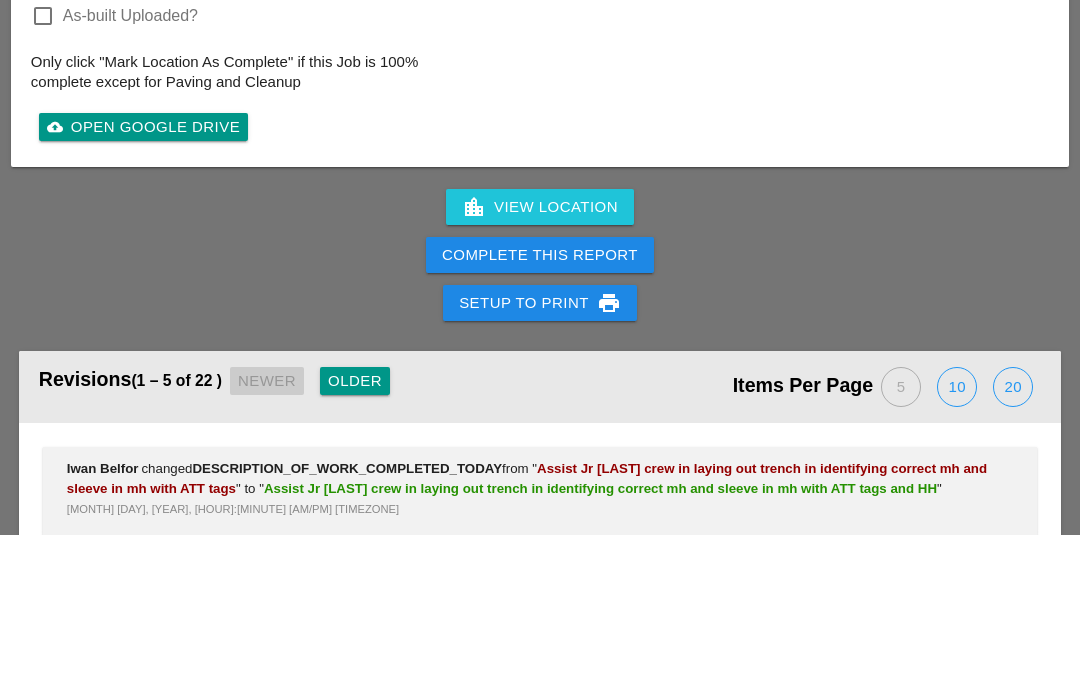 type on "Assist Jr Cruz crew in laying out trench in identifying correct mh and sleeve in mh with ATT tags  and HH" 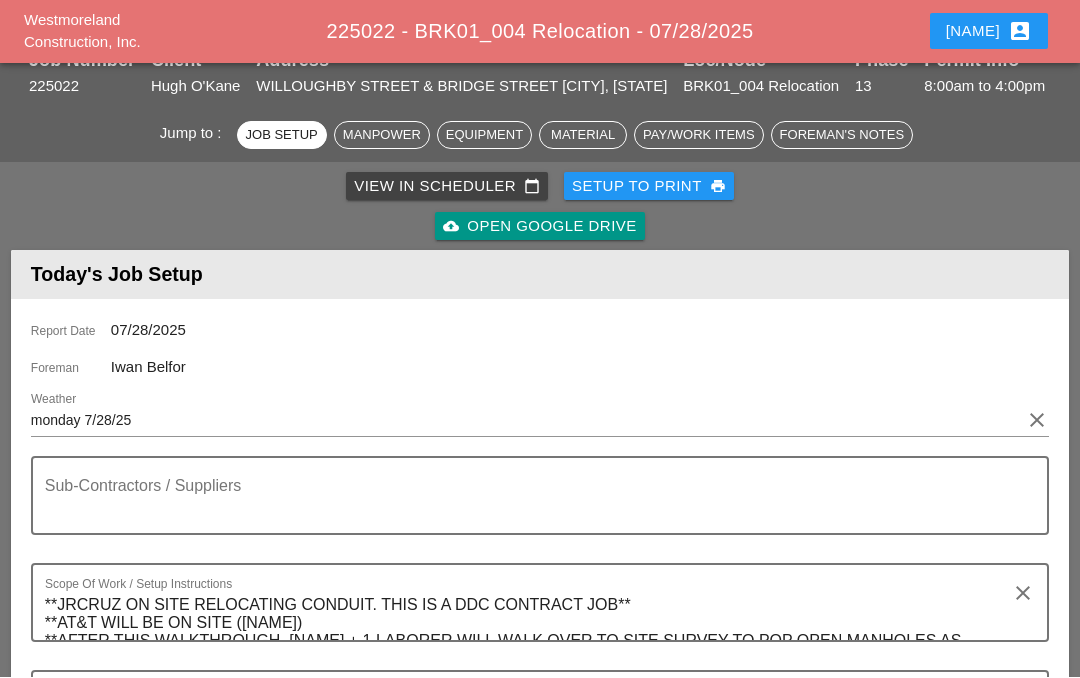 scroll, scrollTop: 88, scrollLeft: 0, axis: vertical 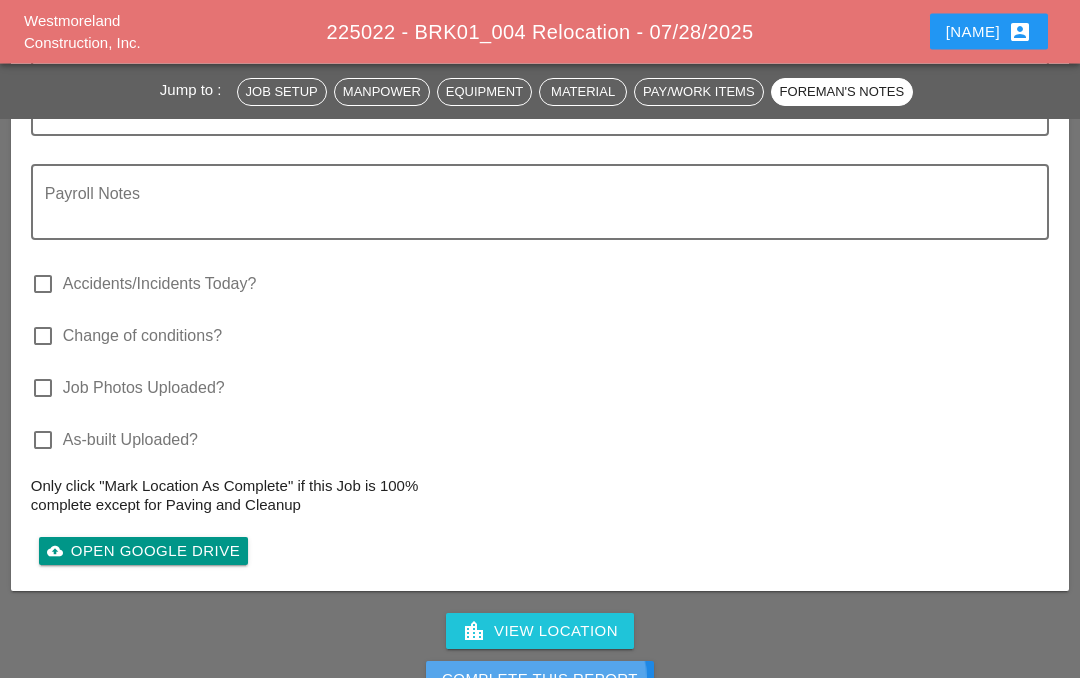 click on "Complete This Report" at bounding box center (540, 680) 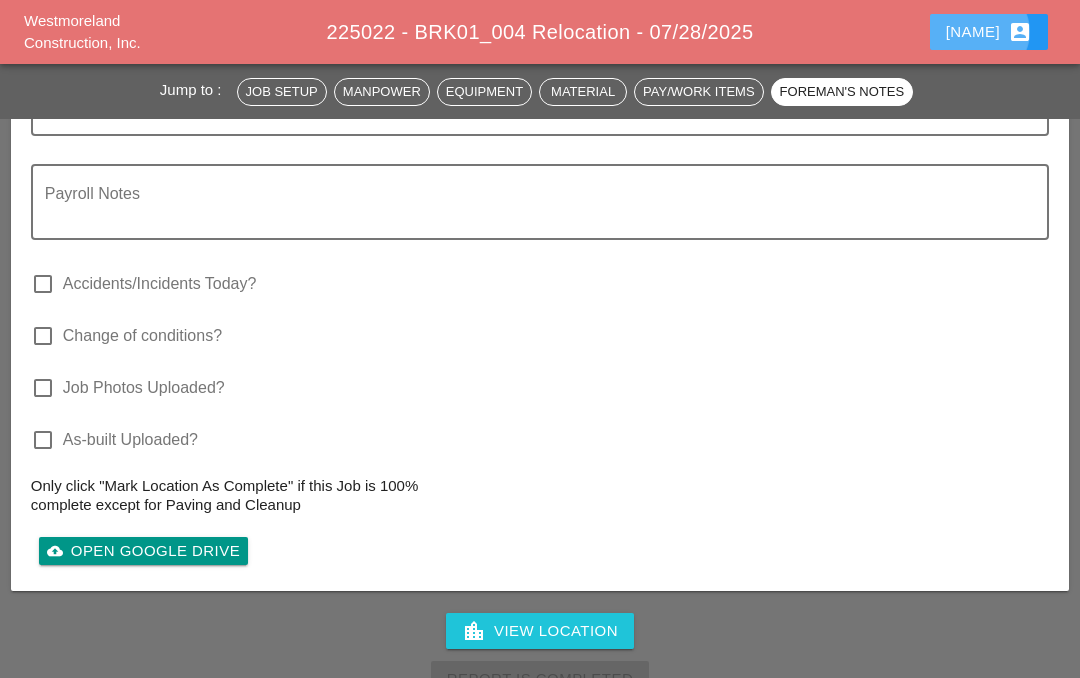 click on "[NAME] account_box" at bounding box center (989, 32) 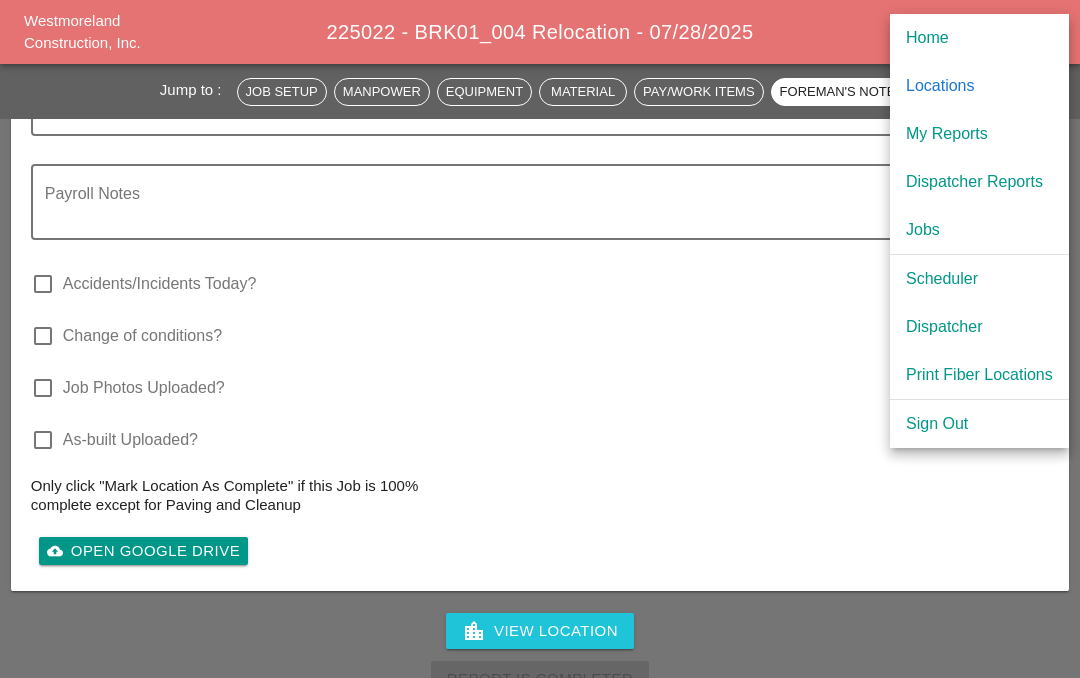 click on "My Reports" at bounding box center [979, 134] 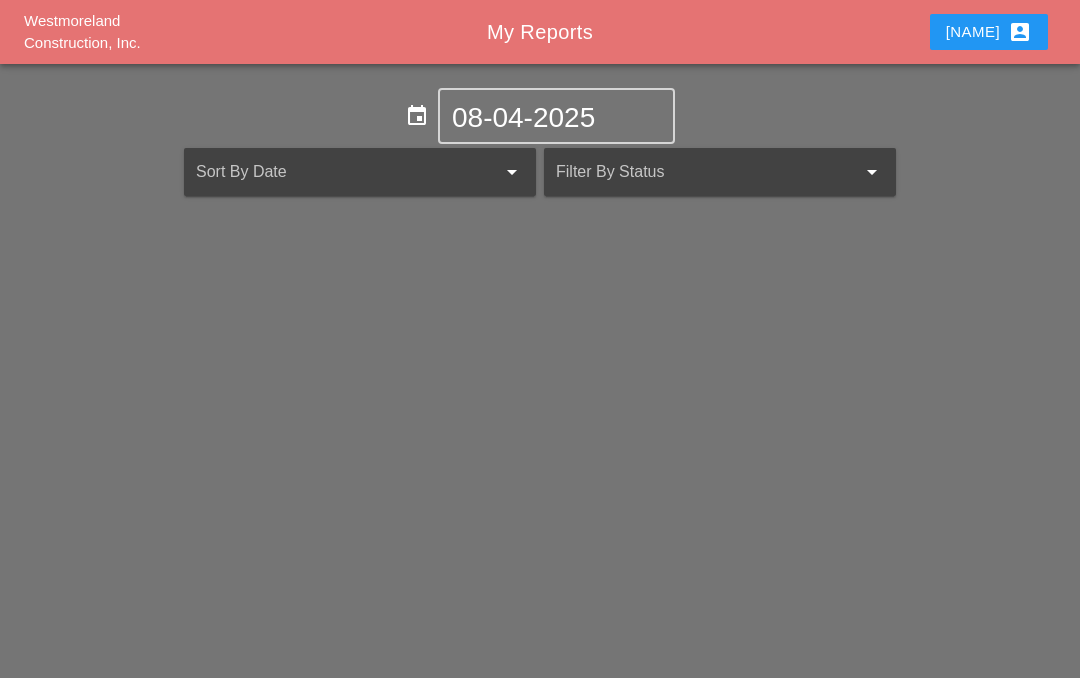 scroll, scrollTop: 87, scrollLeft: 0, axis: vertical 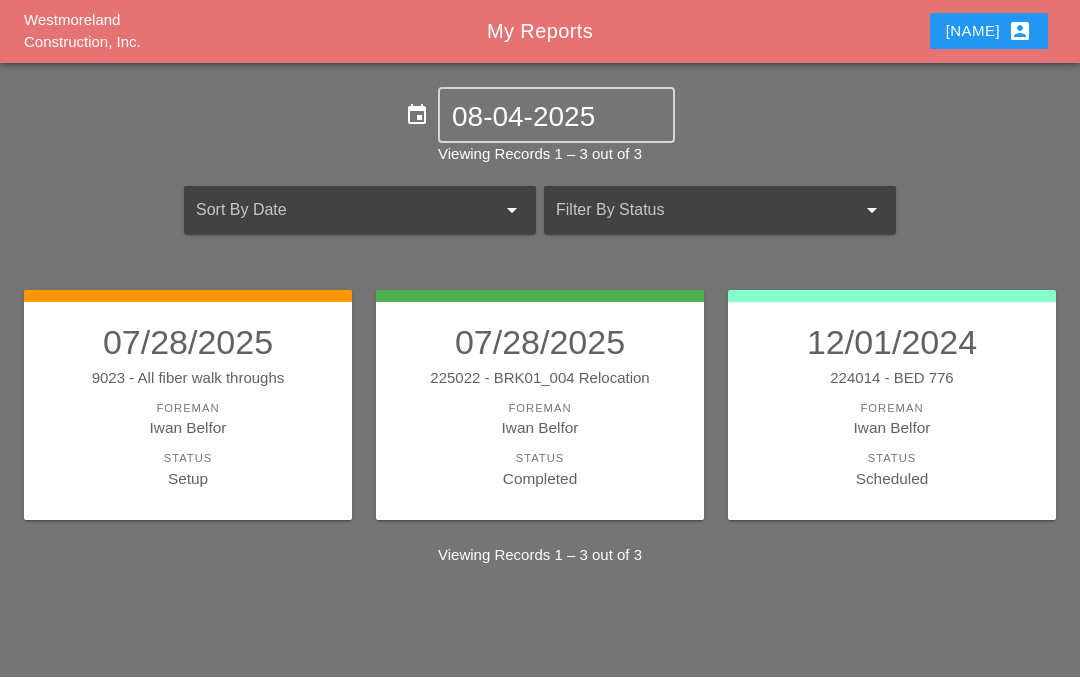 click on "9023 - All fiber walk throughs" at bounding box center (188, 379) 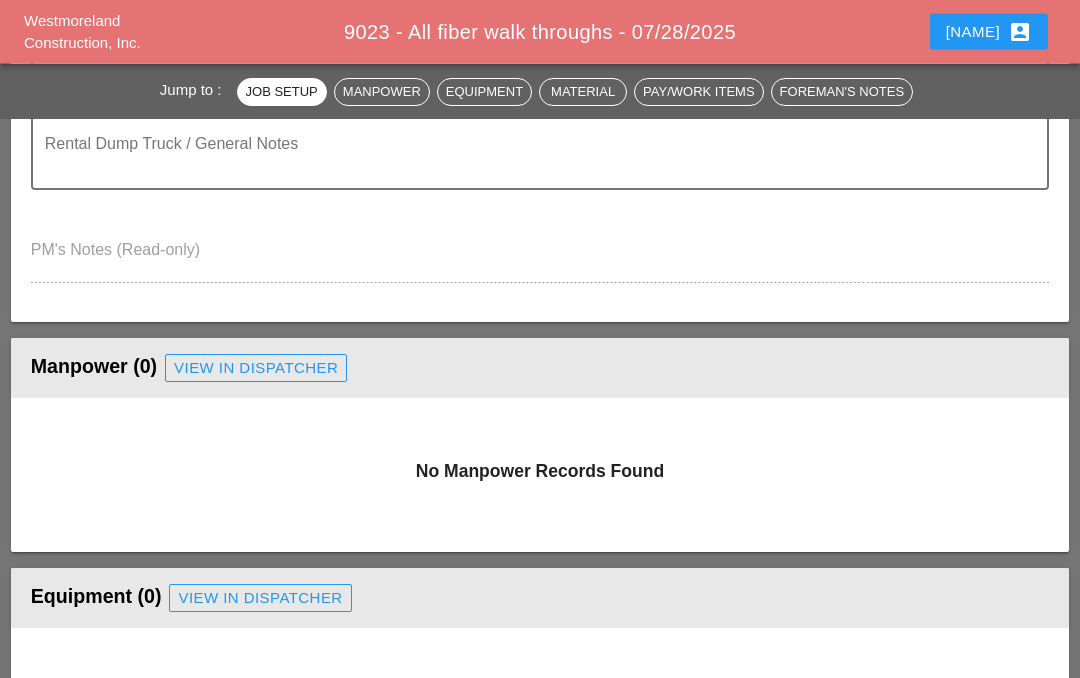 scroll, scrollTop: 640, scrollLeft: 0, axis: vertical 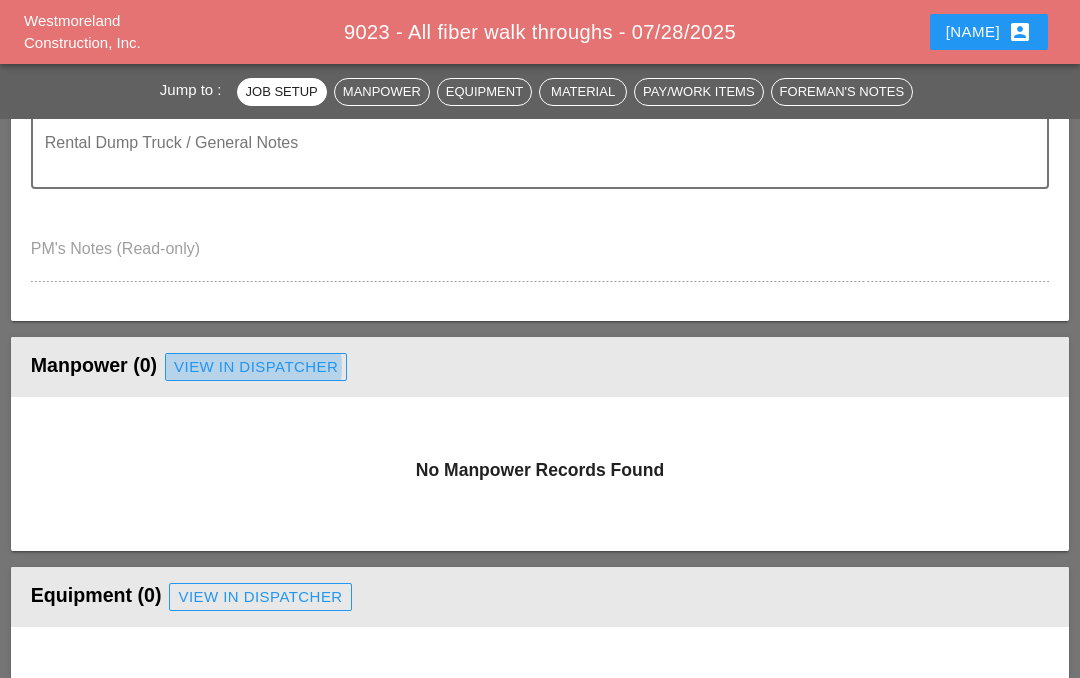click on "View in Dispatcher" at bounding box center [256, 367] 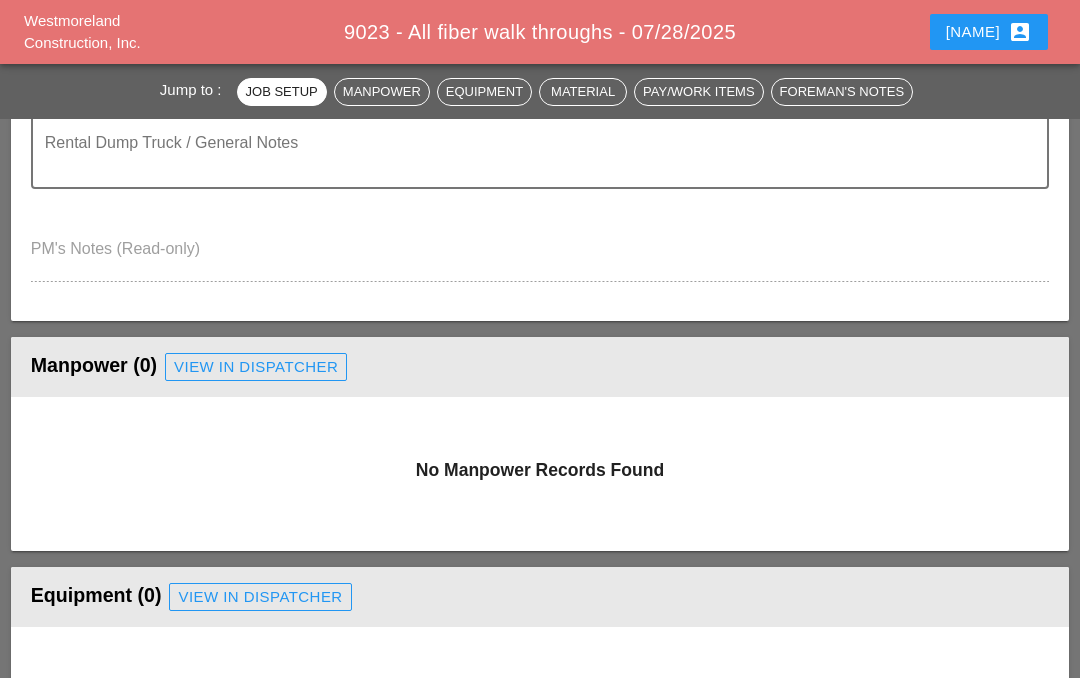 scroll, scrollTop: 87, scrollLeft: 0, axis: vertical 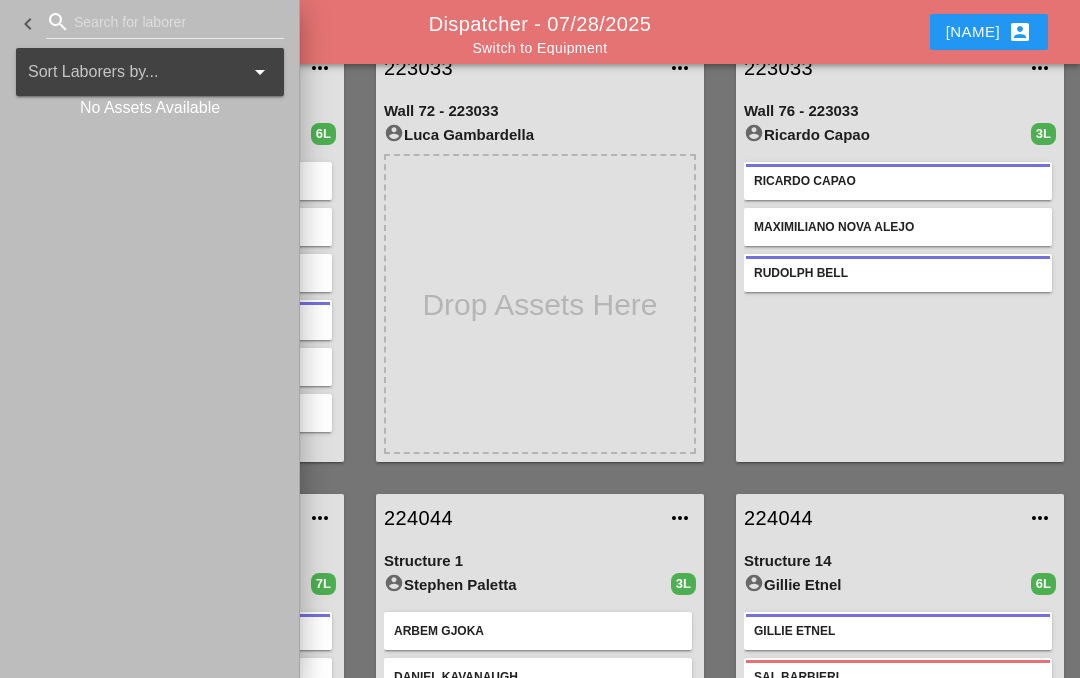 click at bounding box center [165, 22] 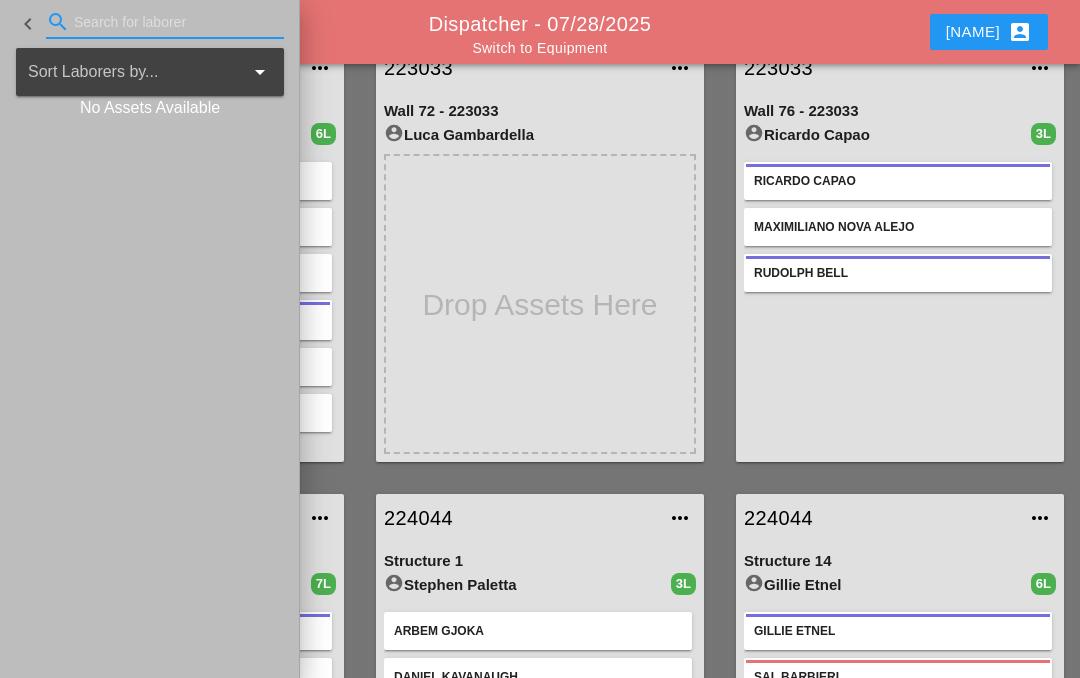 scroll, scrollTop: 87, scrollLeft: 0, axis: vertical 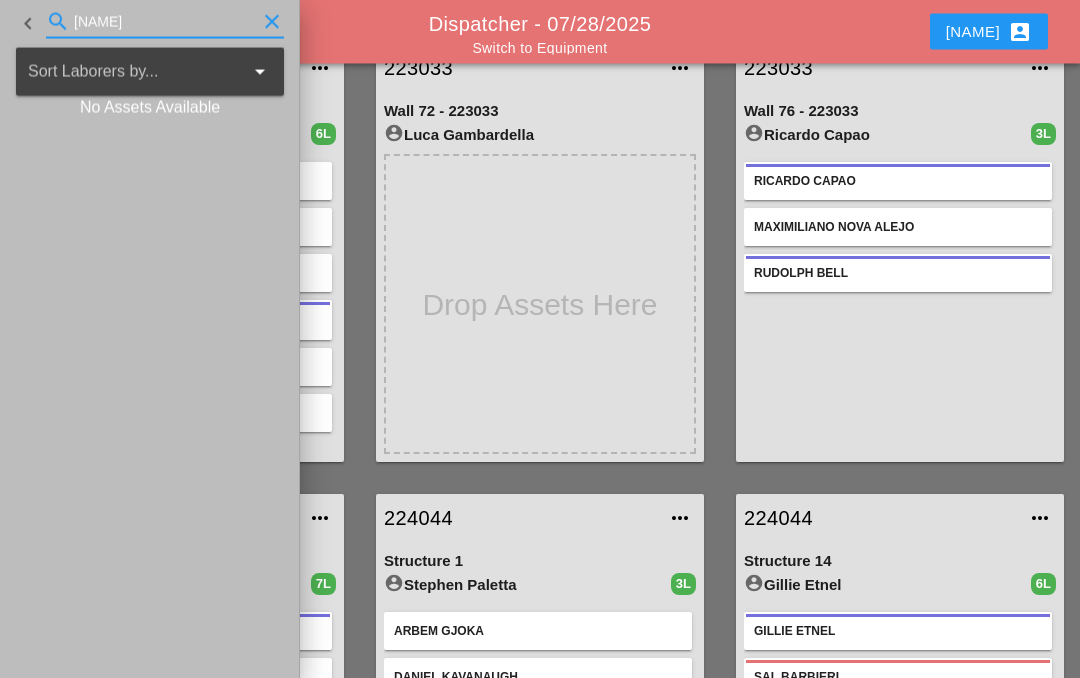 type on "[FIRST]" 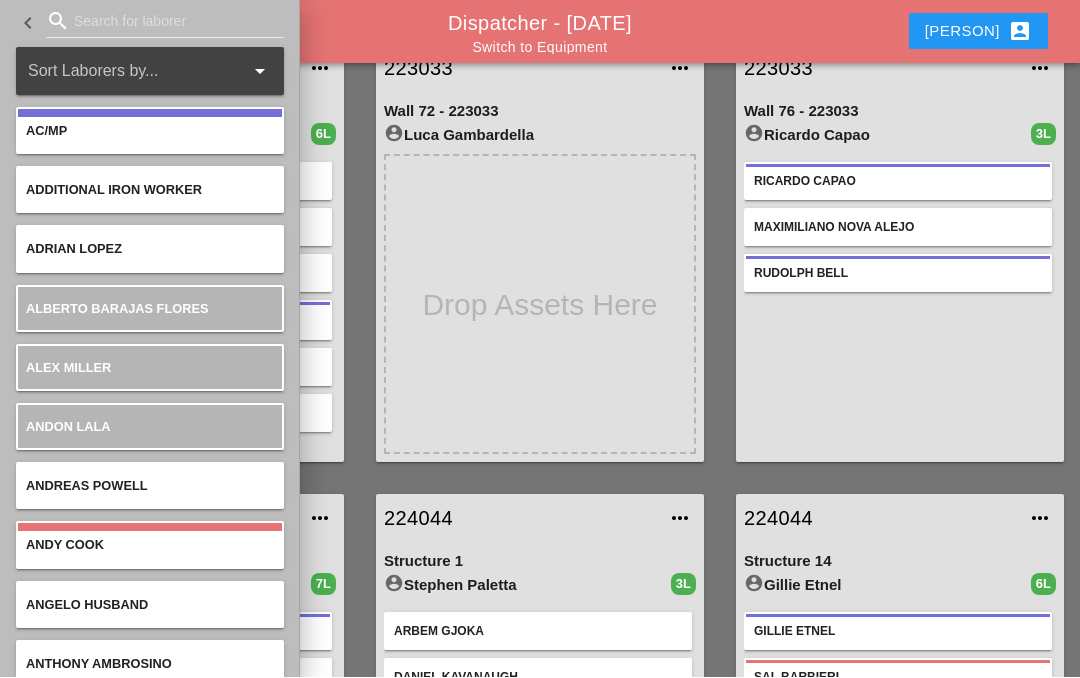 scroll, scrollTop: 88, scrollLeft: 0, axis: vertical 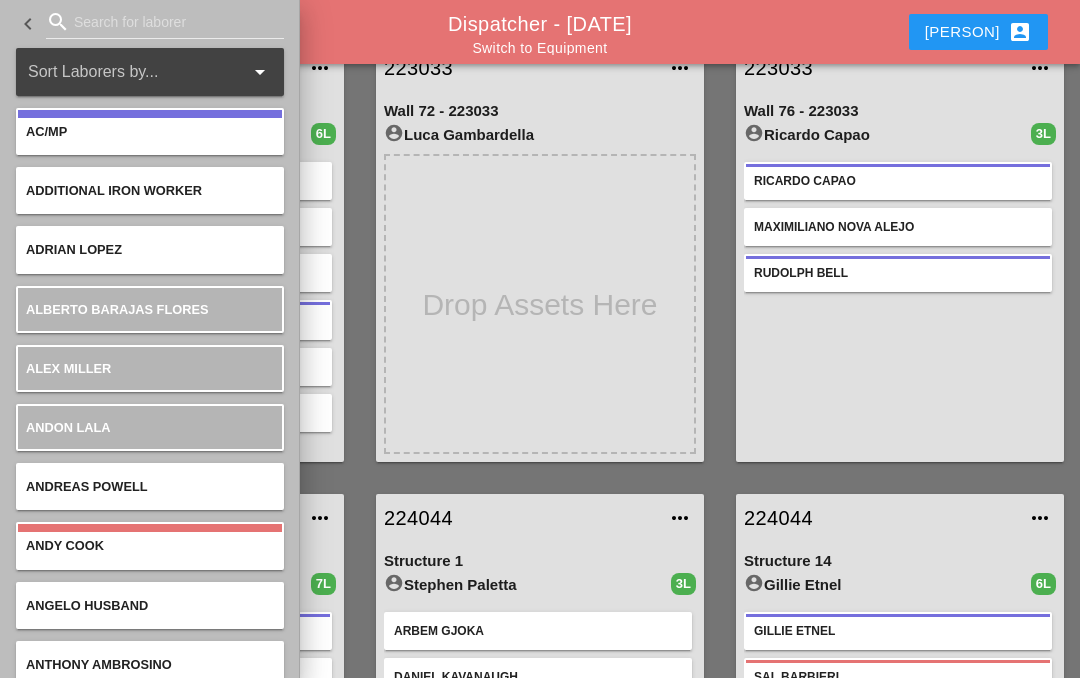 click on "search" at bounding box center (58, 22) 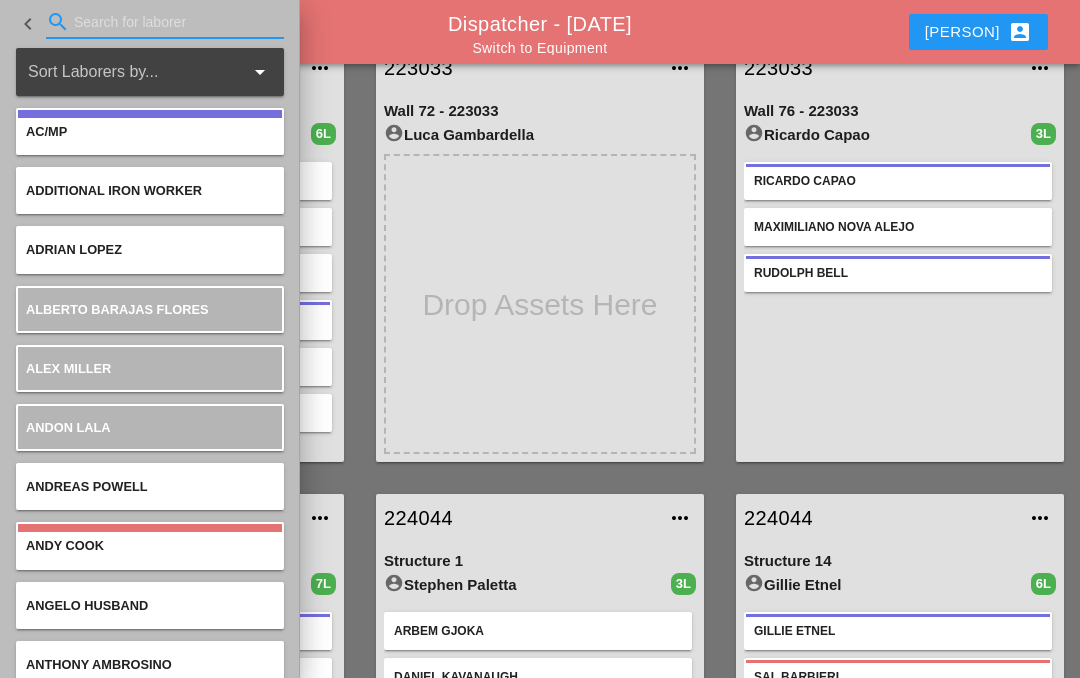 scroll, scrollTop: 87, scrollLeft: 0, axis: vertical 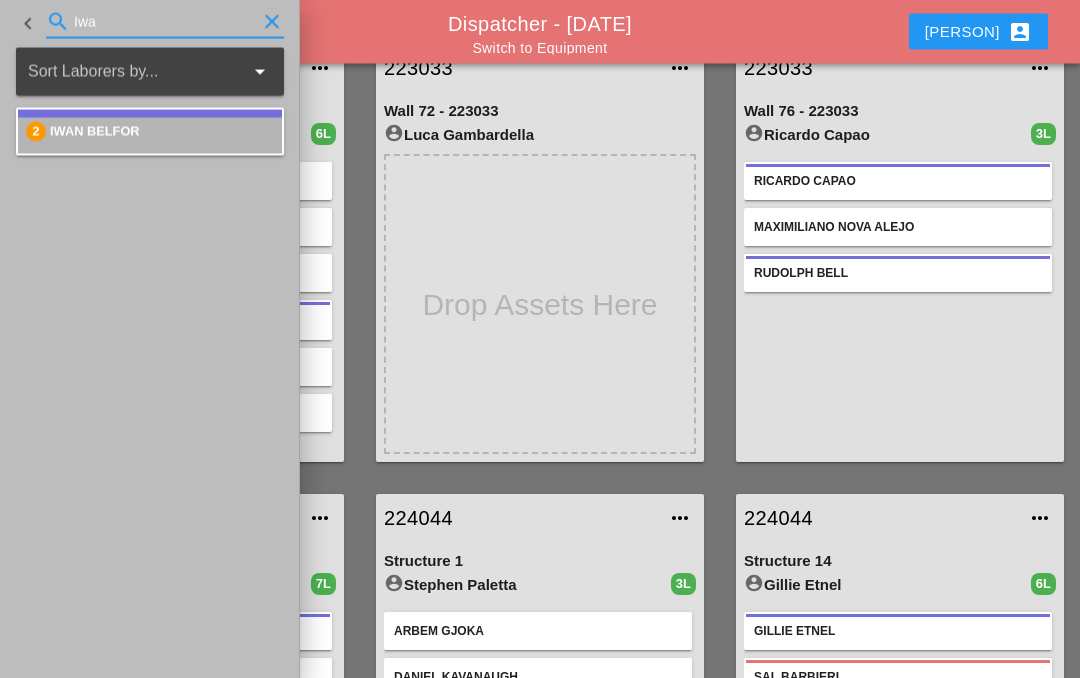 type on "Iwa" 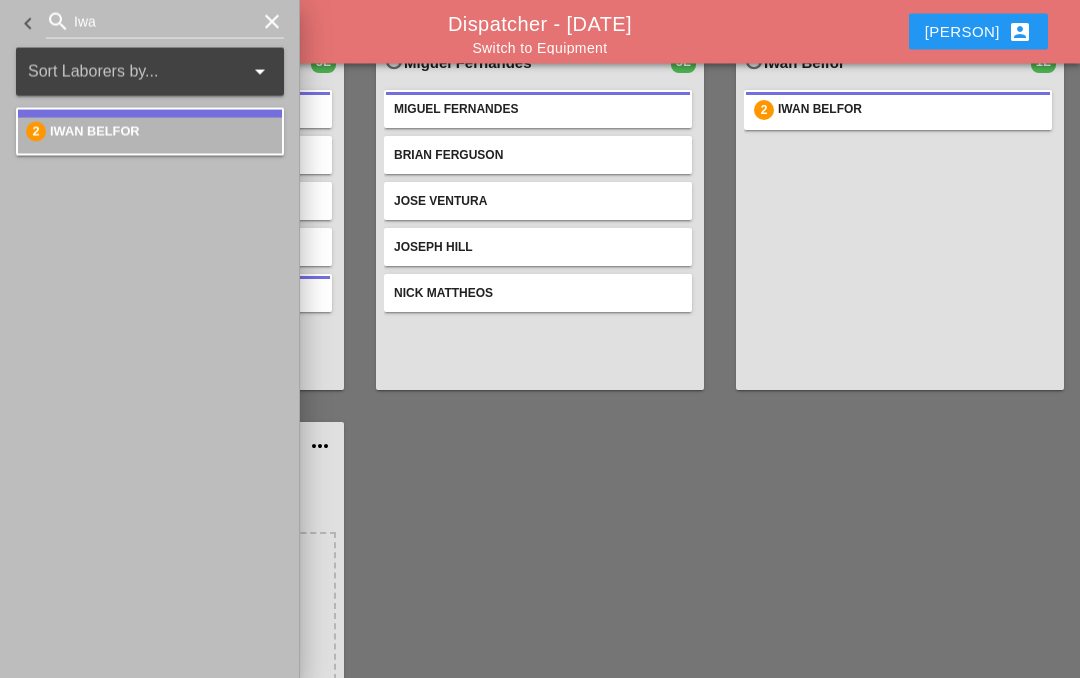 scroll, scrollTop: 1060, scrollLeft: 0, axis: vertical 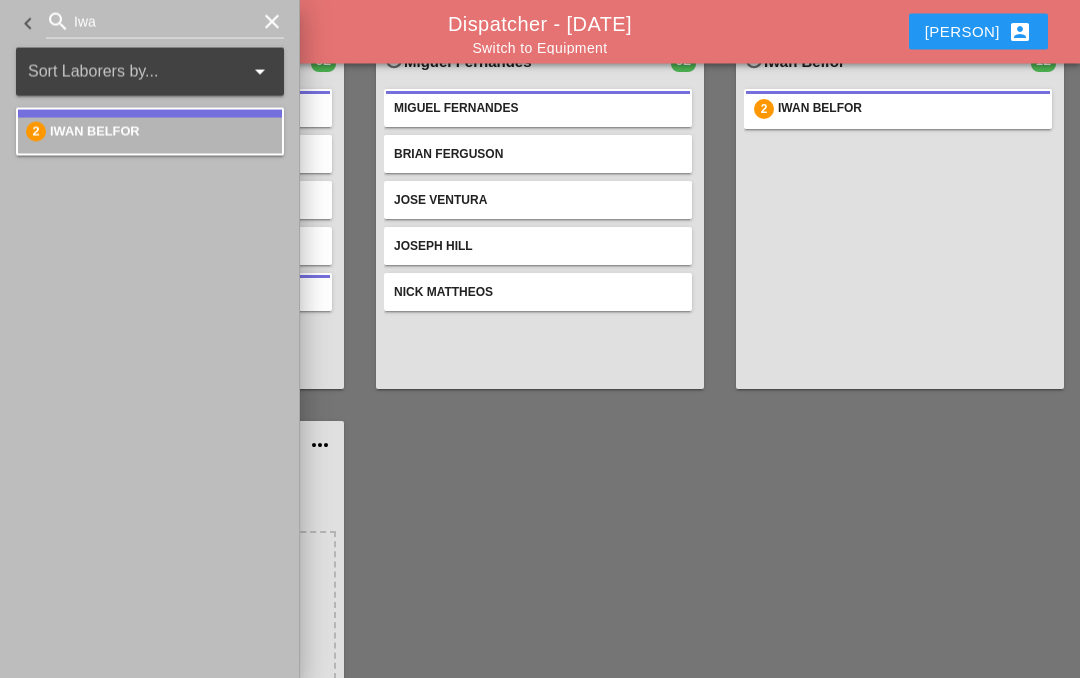 click at bounding box center (180, 682) 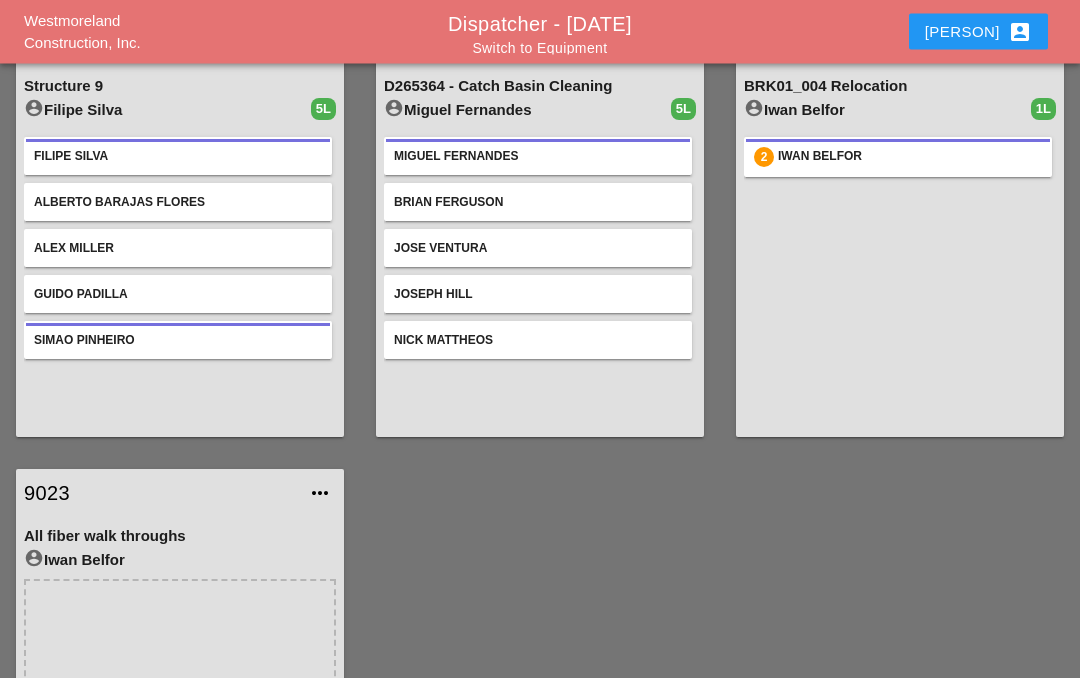 scroll, scrollTop: 1061, scrollLeft: 0, axis: vertical 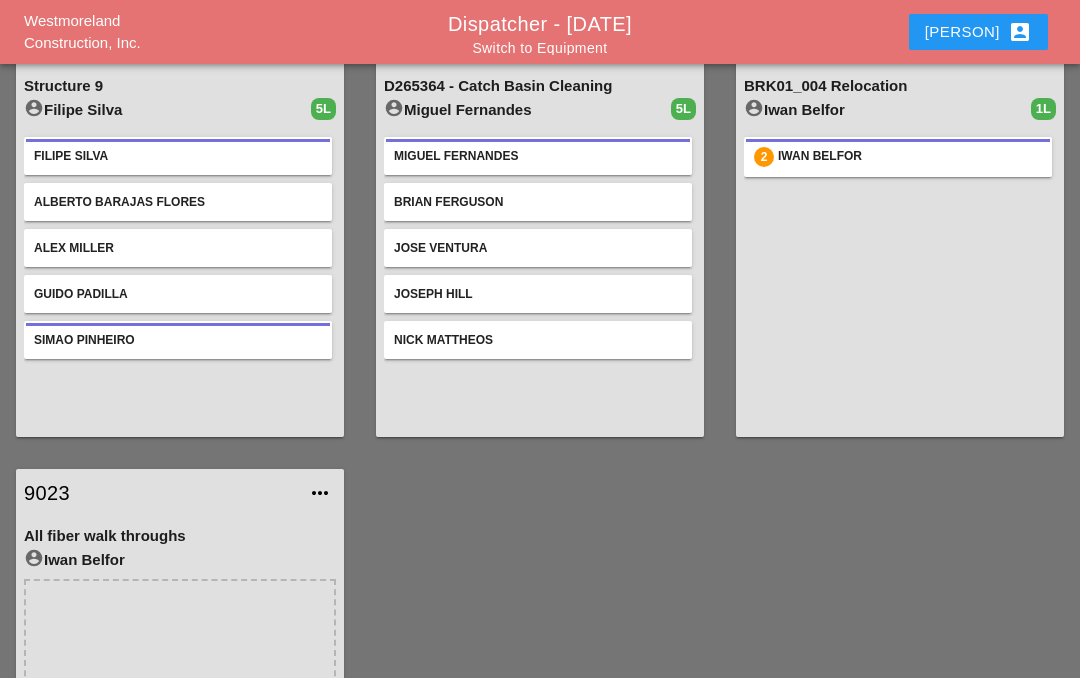 click on "account_circle Iwan Belfor" at bounding box center (180, 560) 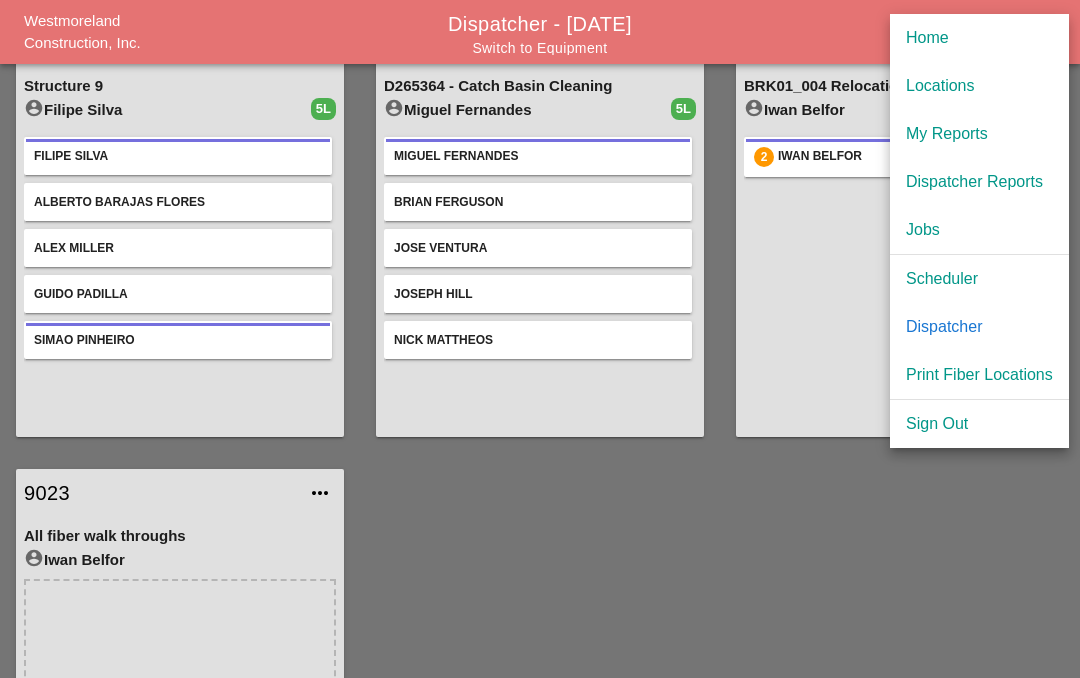 click on "Westmoreland Construction, Inc." at bounding box center [110, 32] 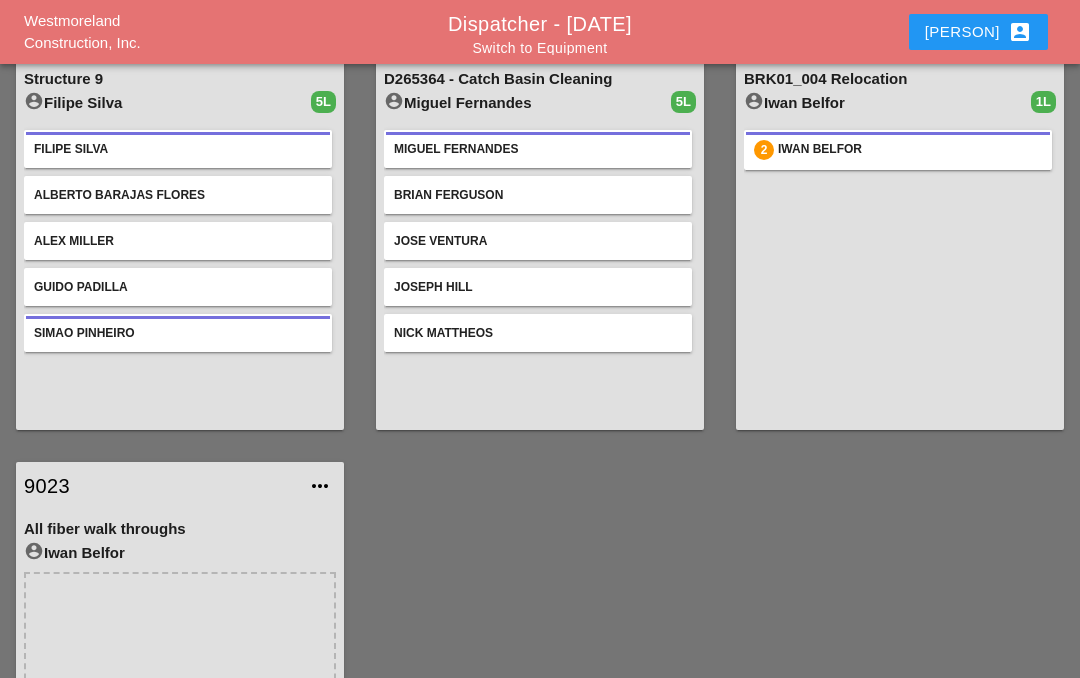 scroll, scrollTop: 1062, scrollLeft: 0, axis: vertical 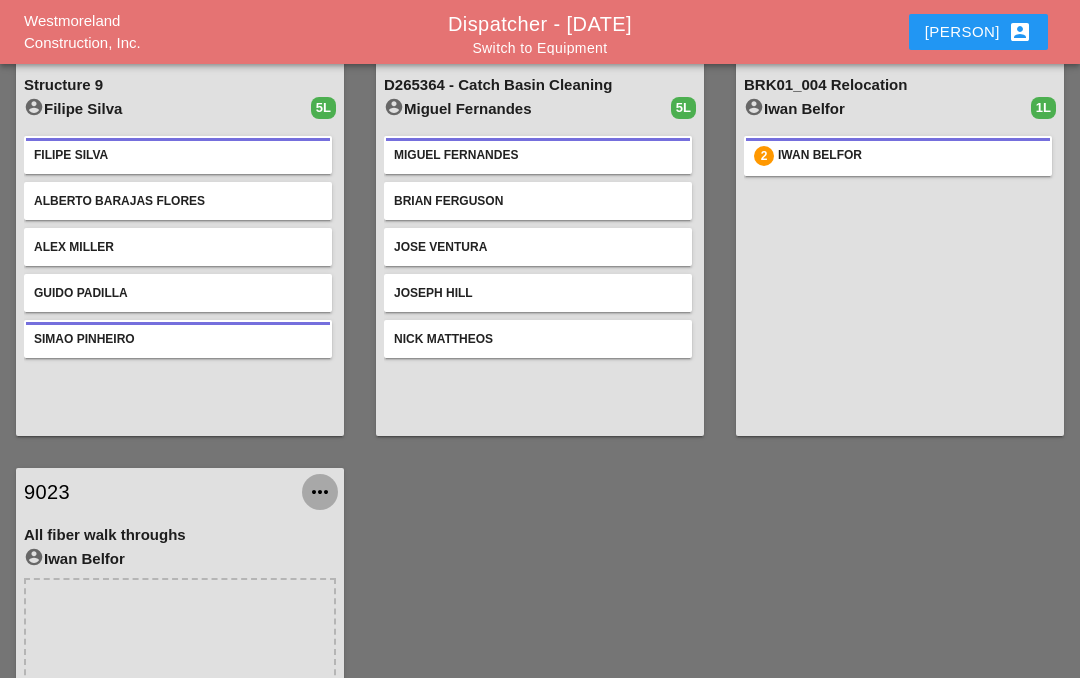 click on "more_horiz" at bounding box center [320, 492] 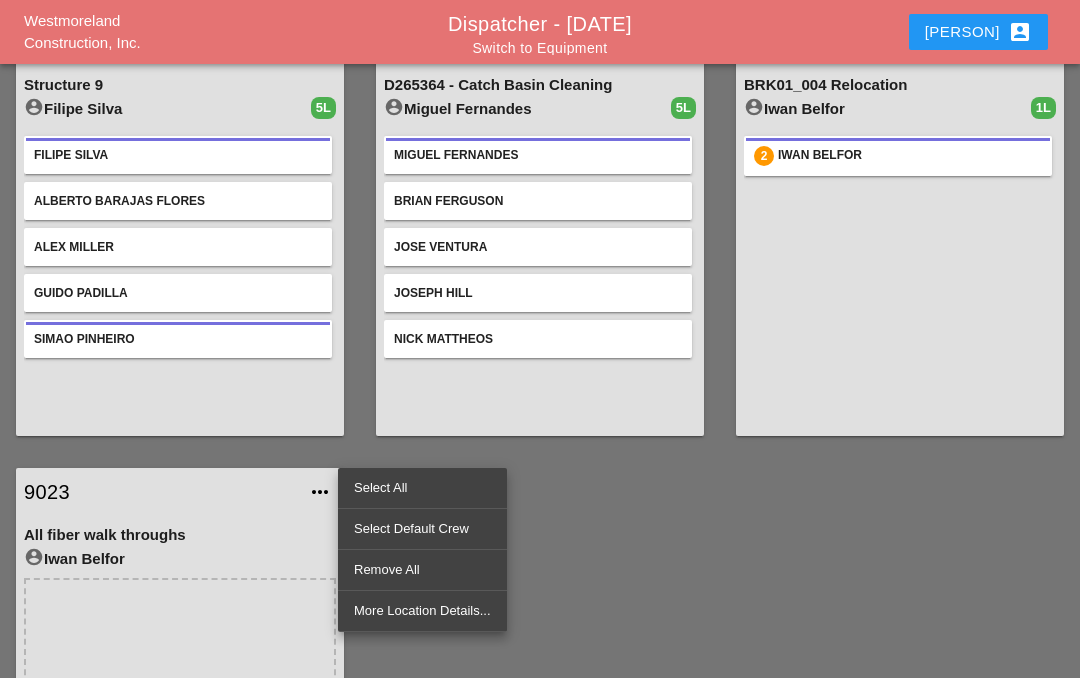 click on "223033  more_horiz Wall 46 - 223033 account_circle Luca Gambardella 6L  Andon Lala   Fernando De Souza   Freddie Rodas Torres  2  Iwan Belfor   Joshua Baker   Roberto Elvezio  223033  more_horiz Wall 72 - 223033 account_circle Luca Gambardella 223033  more_horiz Wall 76 - 223033 account_circle Ricardo Capao 3L  Ricardo Capao   Maximiliano Nova Alejo   Rudolph Bell  224030  more_horiz Span 3 account_circle Anthony DeGeorge 7L  Anthony DeGeorge   Brandon Galvez   Brandon Velez Rodriguez   Extra Laborer 1   Leroy March   Rafael Ceja Rodriguez   Rafael Rodriguez  224044  more_horiz Structure 1 account_circle Stephen Paletta 3L  Arbem Gjoka   Daniel Kavanaugh   Luis Ceja Rodriguez  224044  more_horiz Structure 14 account_circle Gillie Etnel 6L  Gillie Etnel   Sal Barbieri   Hugo Zambrano   Jorge Barajas   Oscar Padilla   Yancy Matos  224044  more_horiz Structure 9 account_circle Filipe Silva 5L  Filipe Silva   Alberto Barajas Flores   Alex Miller   Guido Padilla   Simao Pinheiro  225001  more_horiz account_circle" at bounding box center [540, 2] 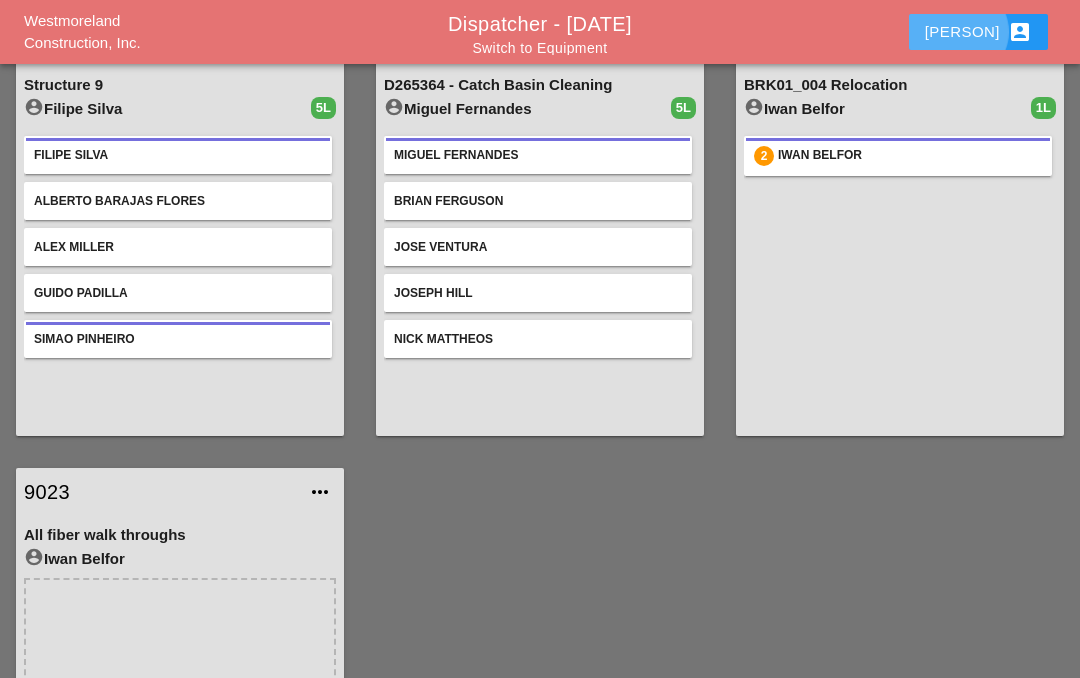 click on "[FIRST] account_box" at bounding box center (978, 32) 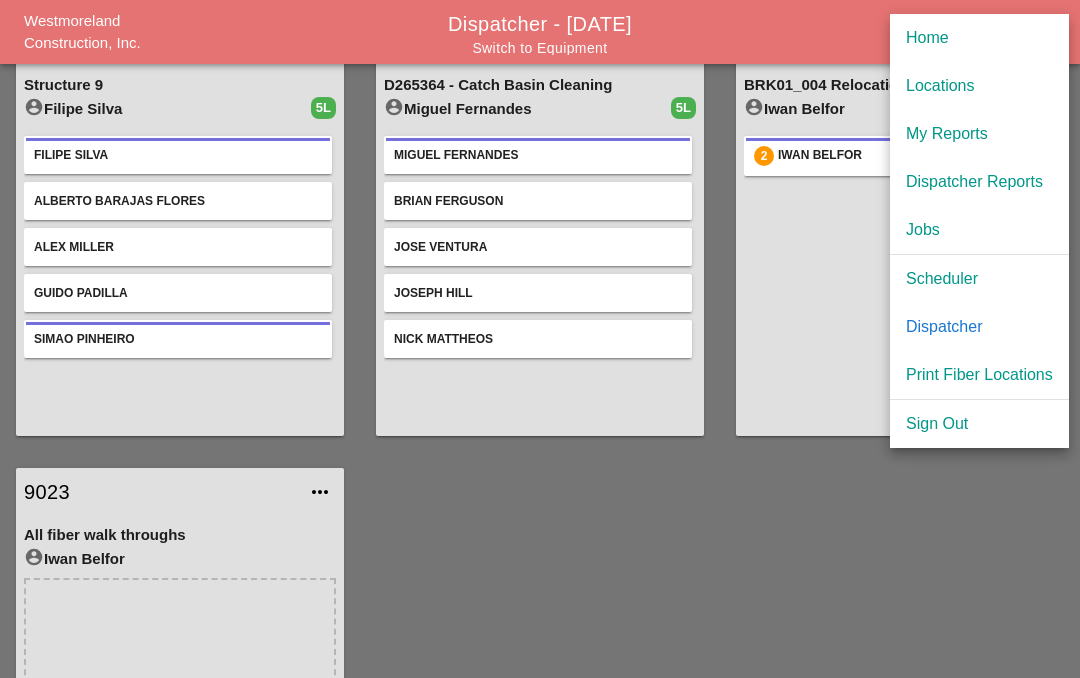 click on "My Reports" at bounding box center (979, 134) 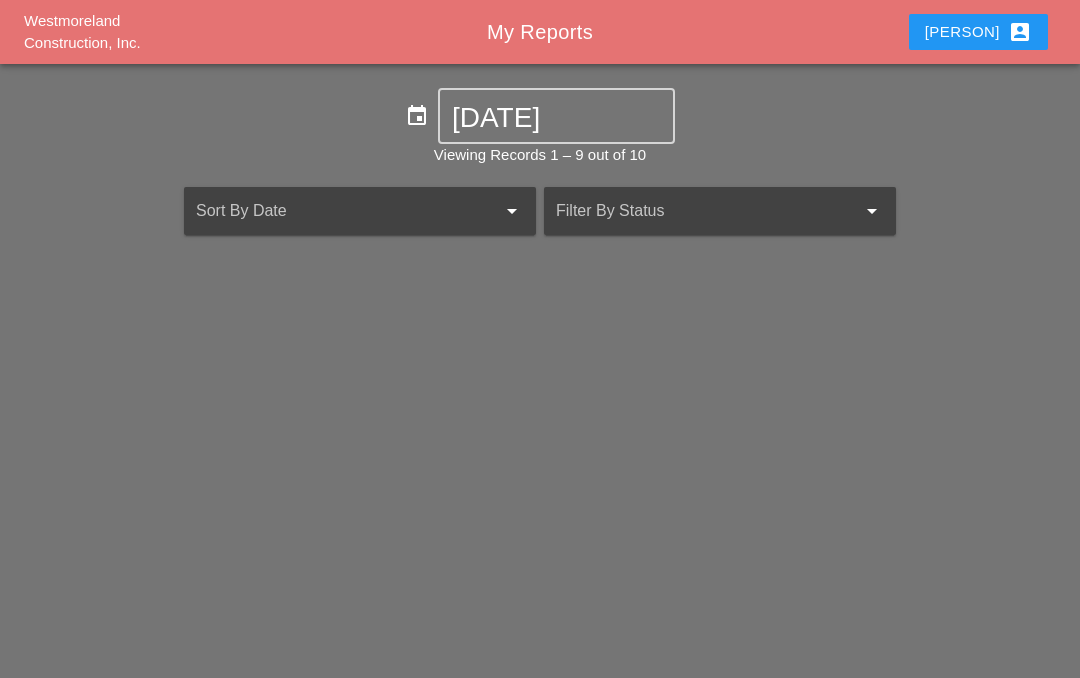 scroll, scrollTop: 87, scrollLeft: 0, axis: vertical 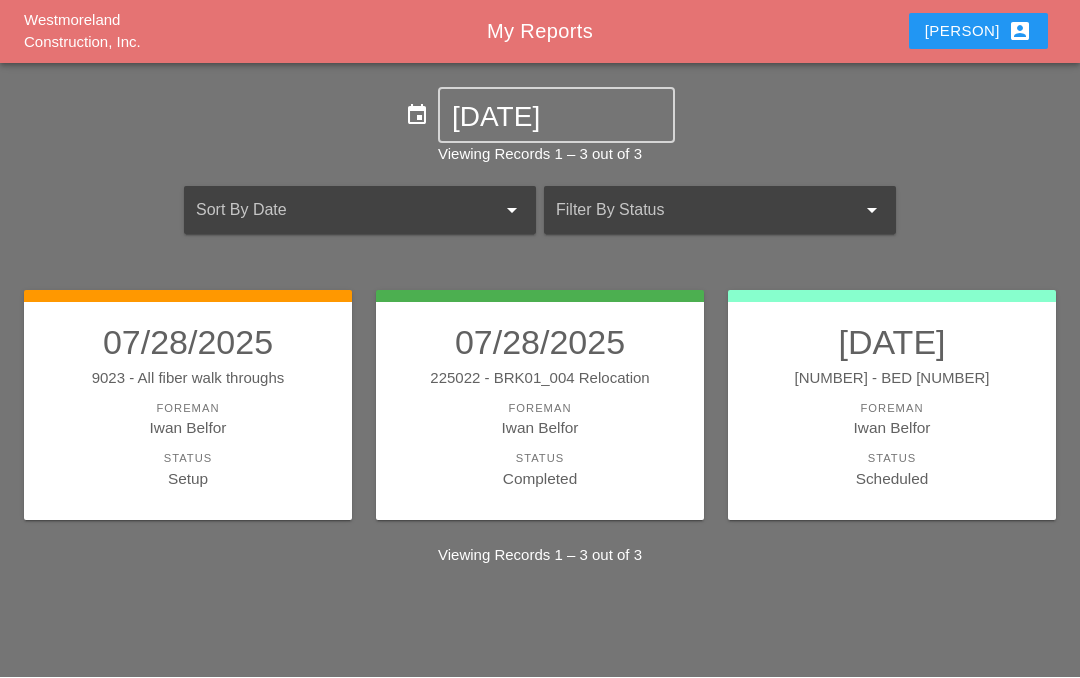 click on "Foreman" at bounding box center [188, 409] 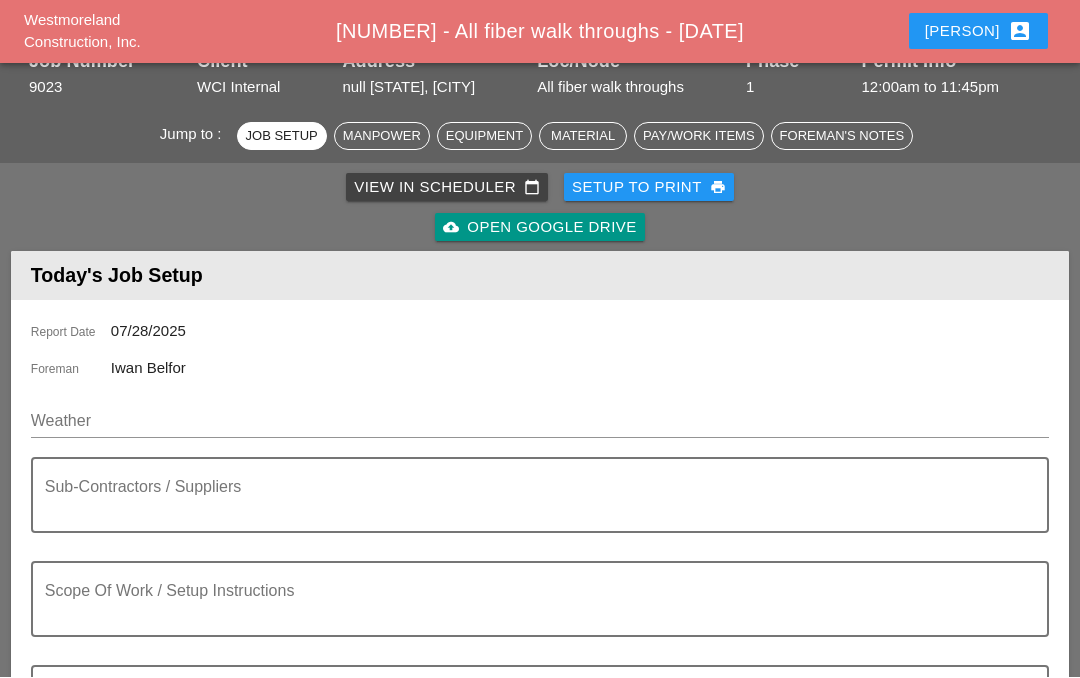 scroll, scrollTop: 88, scrollLeft: 0, axis: vertical 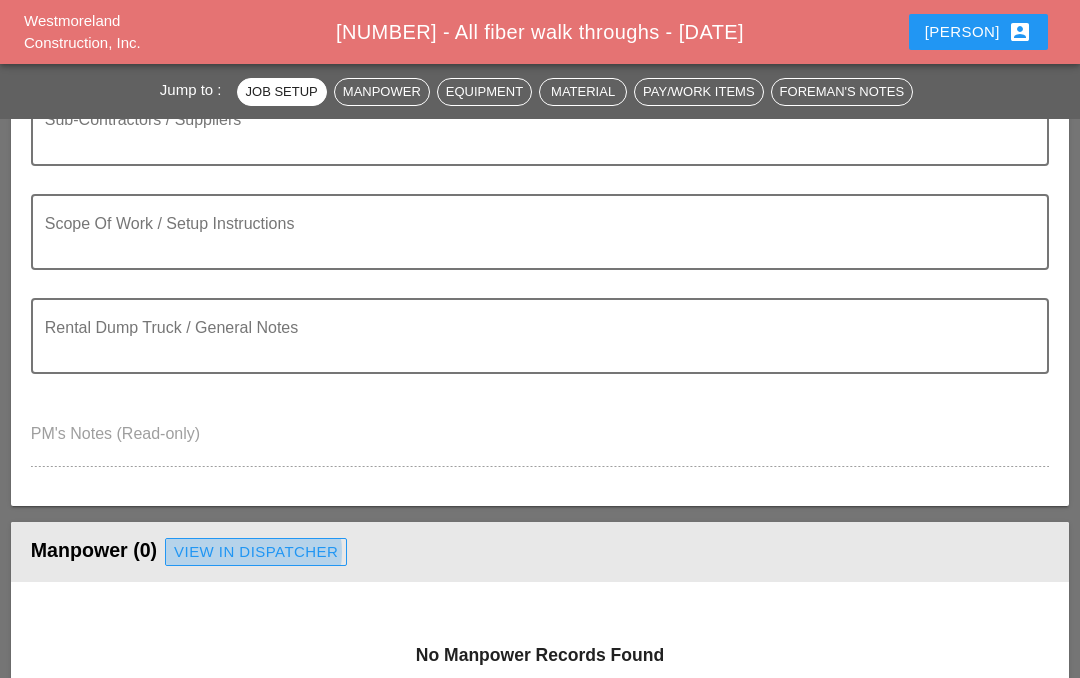 click on "View in Dispatcher" at bounding box center [256, 552] 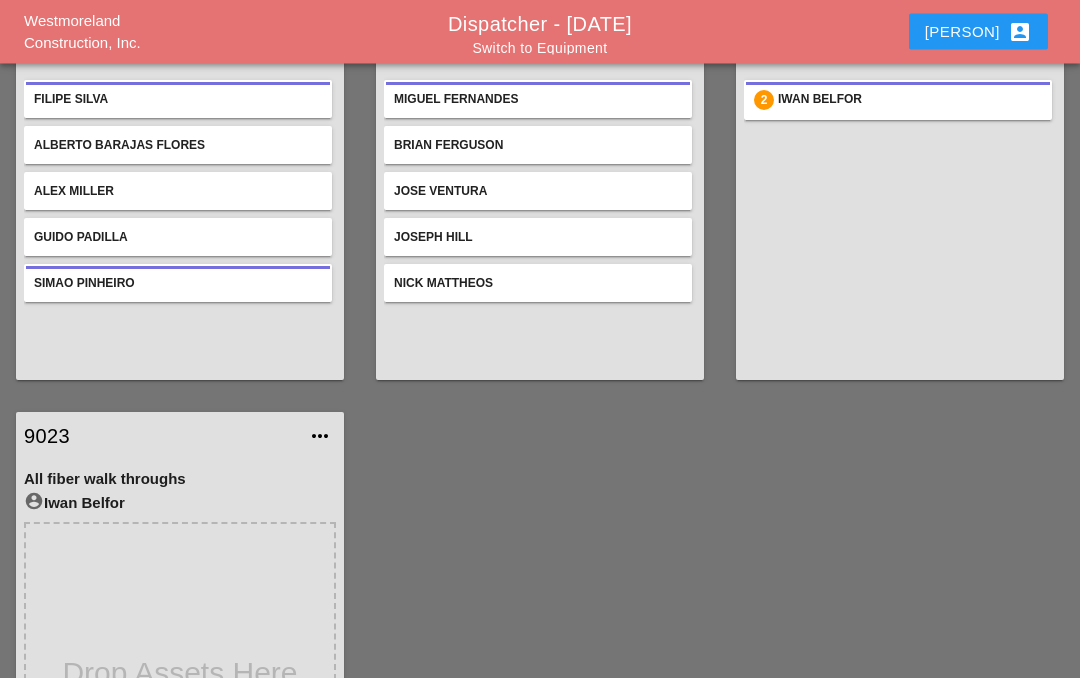 scroll, scrollTop: 1191, scrollLeft: 0, axis: vertical 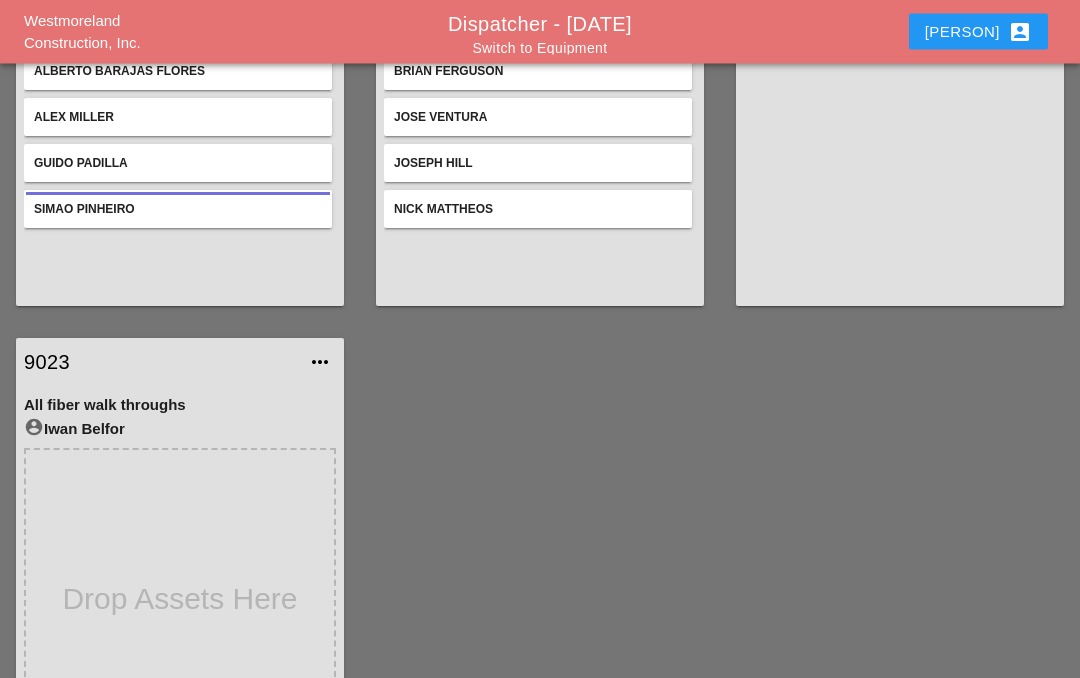 click on "account_circle Iwan Belfor" at bounding box center [180, 430] 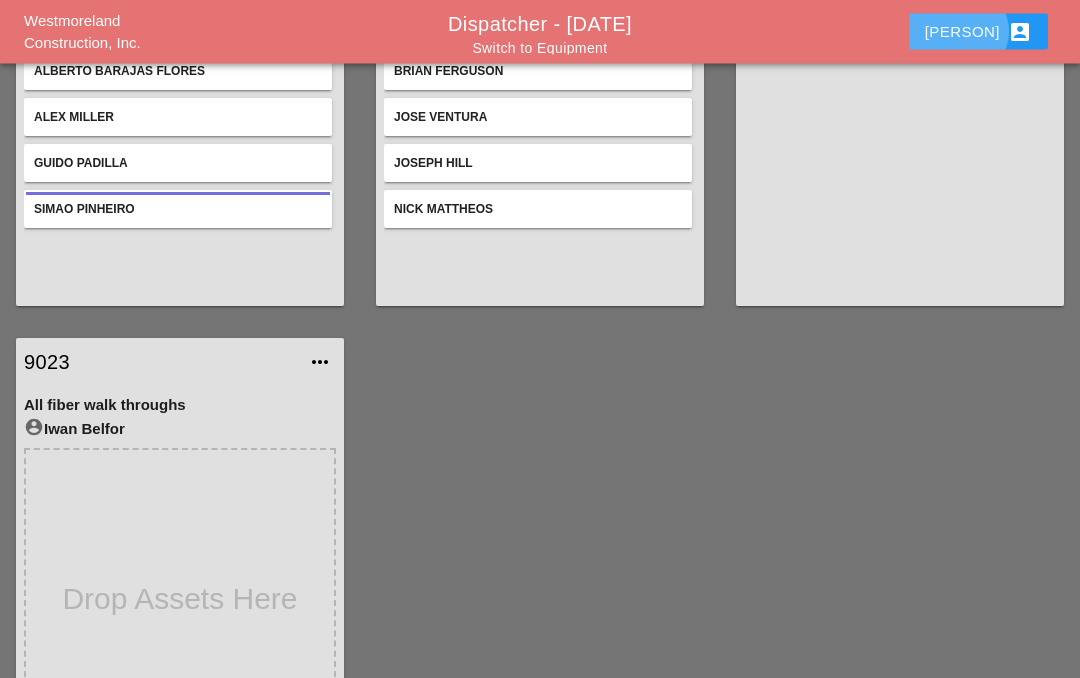 scroll, scrollTop: 1191, scrollLeft: 0, axis: vertical 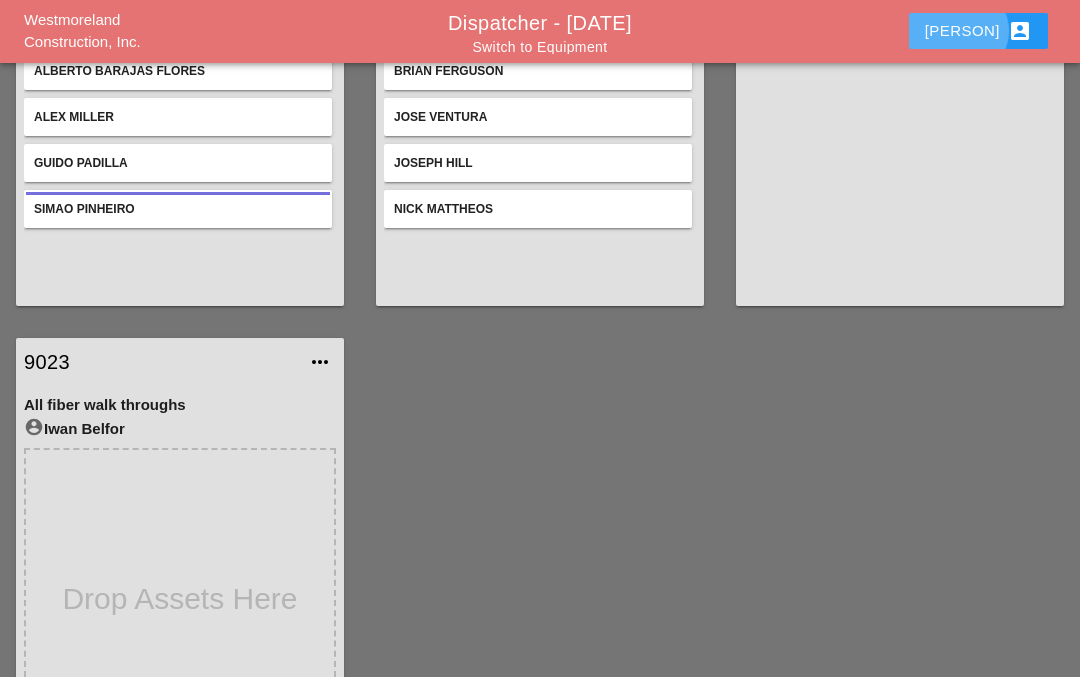 click on "Iwan account_box" at bounding box center (978, 32) 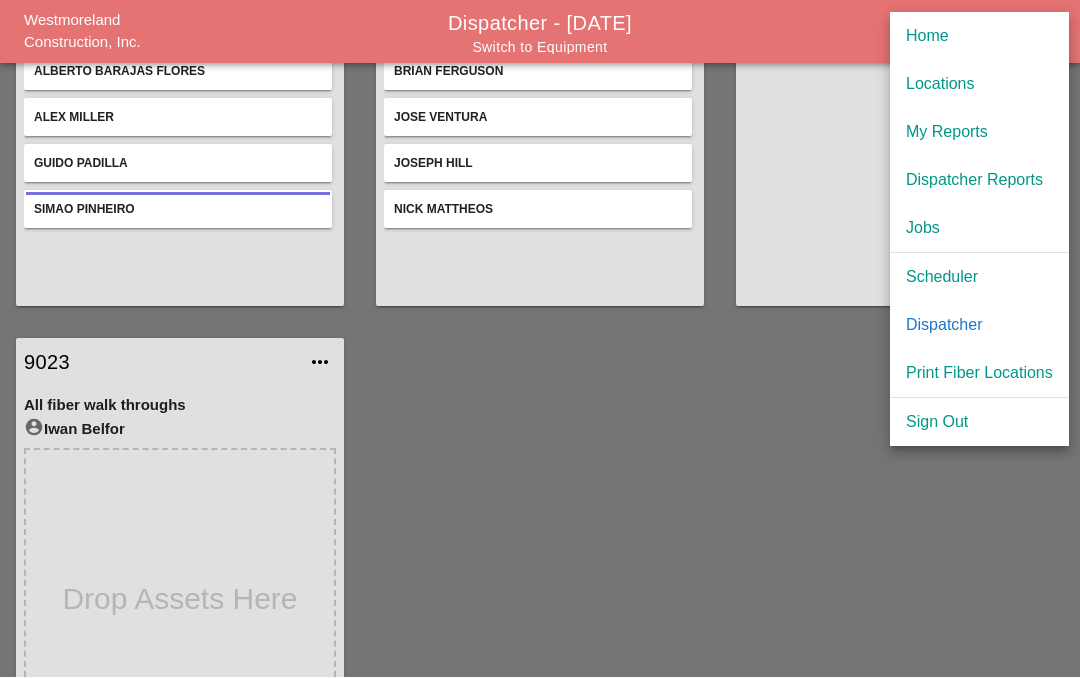 click on "My Reports" at bounding box center (979, 133) 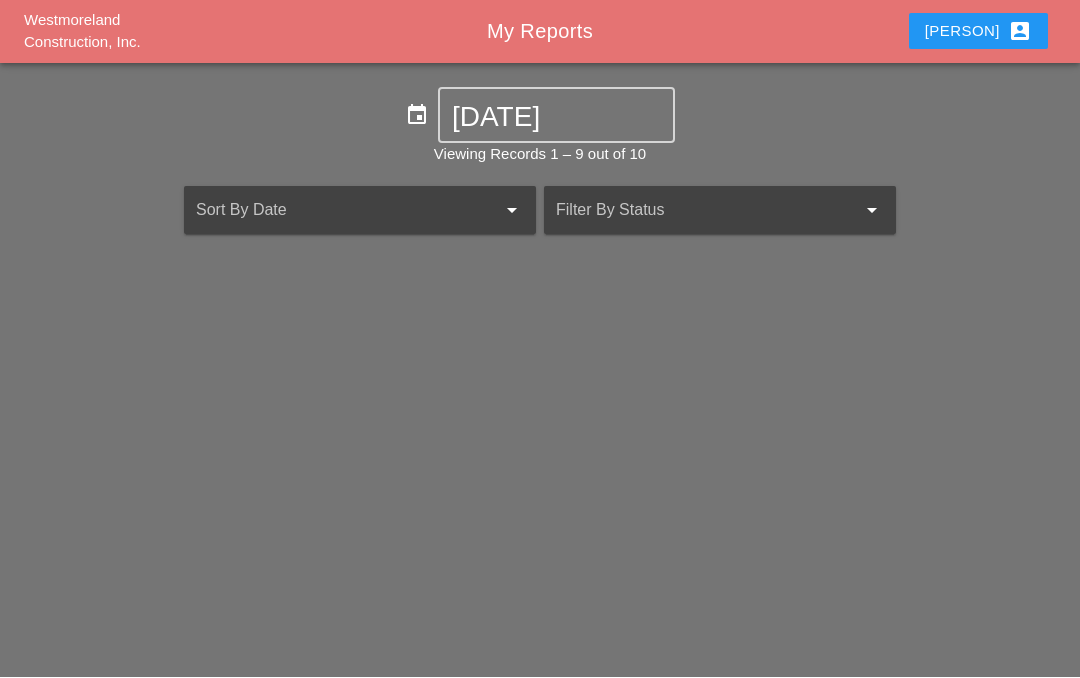 scroll, scrollTop: 87, scrollLeft: 0, axis: vertical 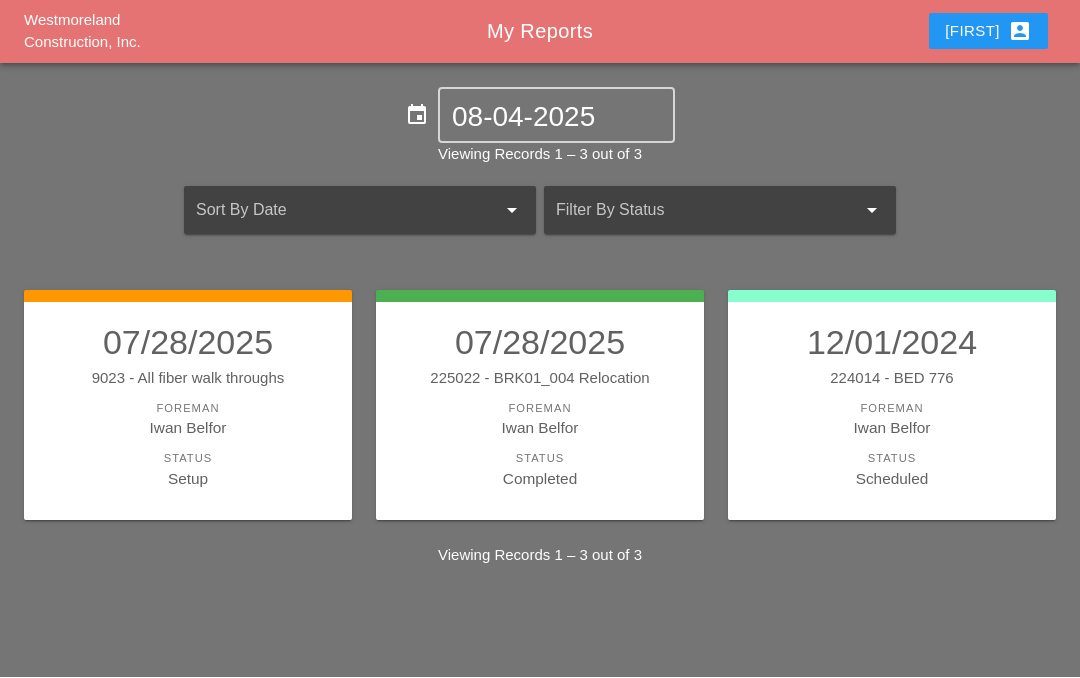 click on "Foreman" at bounding box center (188, 409) 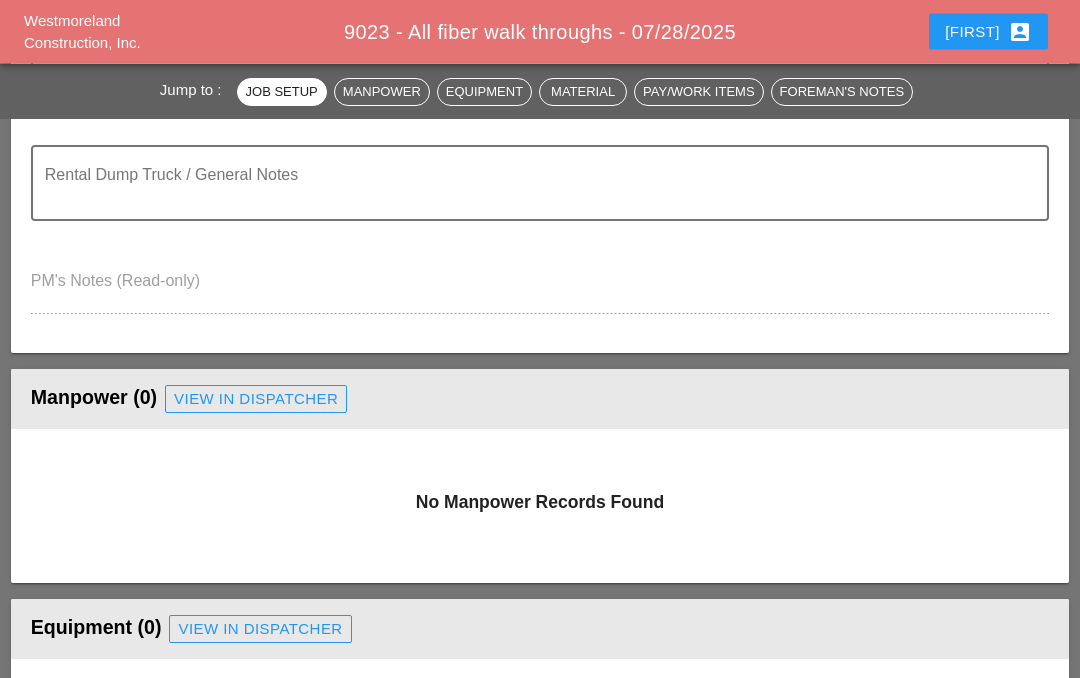 scroll, scrollTop: 608, scrollLeft: 0, axis: vertical 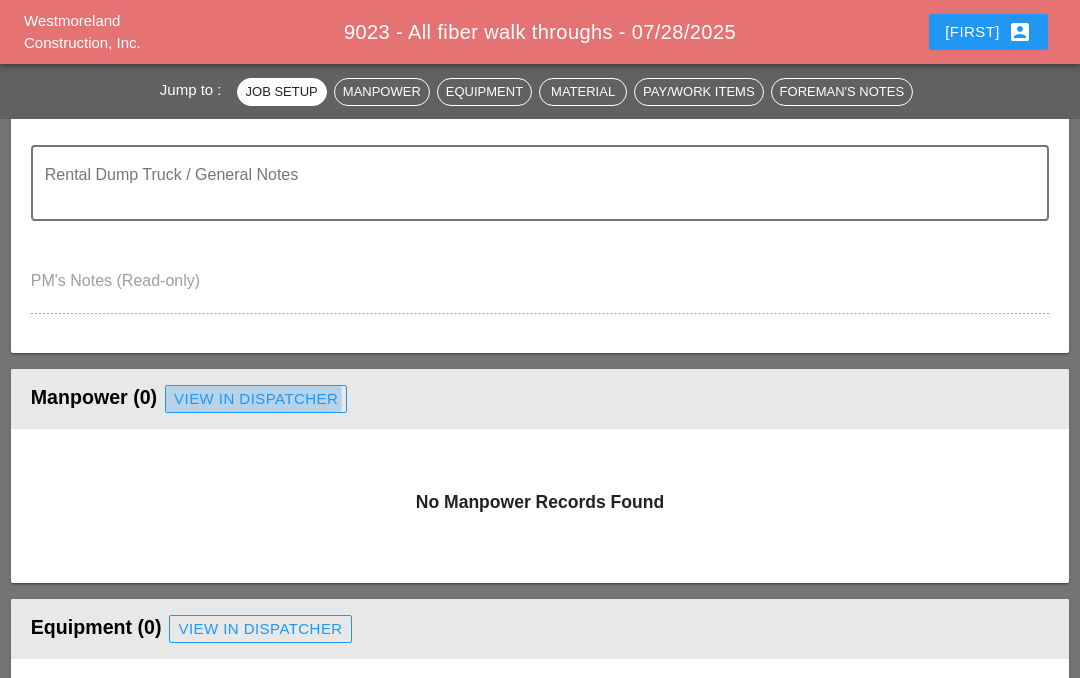 click on "View in Dispatcher" at bounding box center [256, 399] 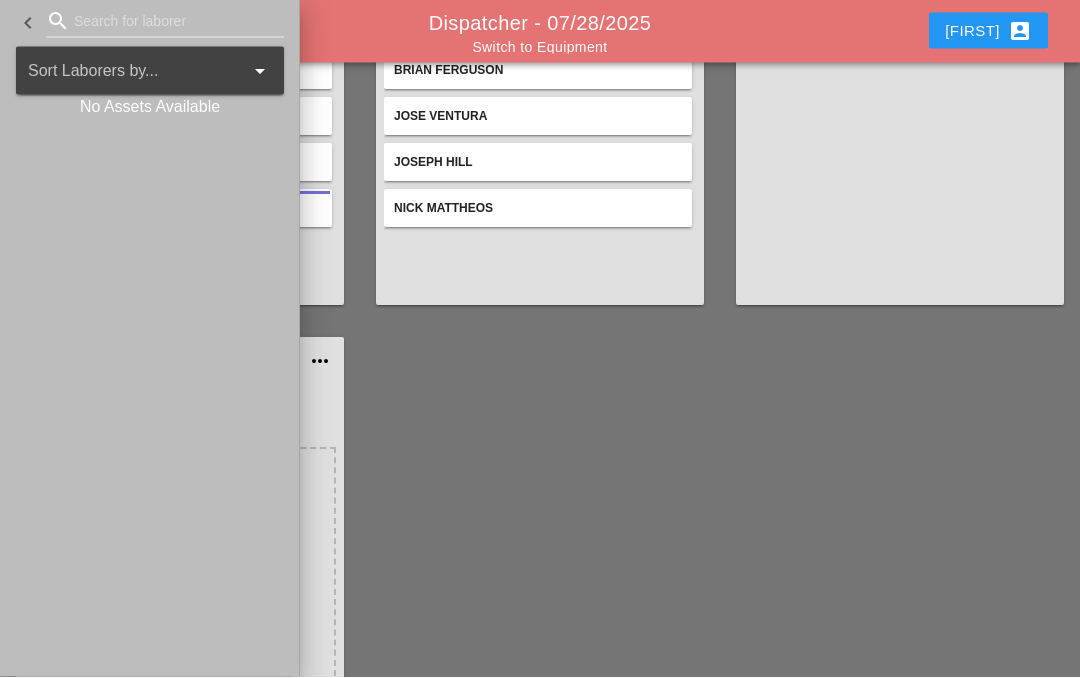 scroll, scrollTop: 1143, scrollLeft: 0, axis: vertical 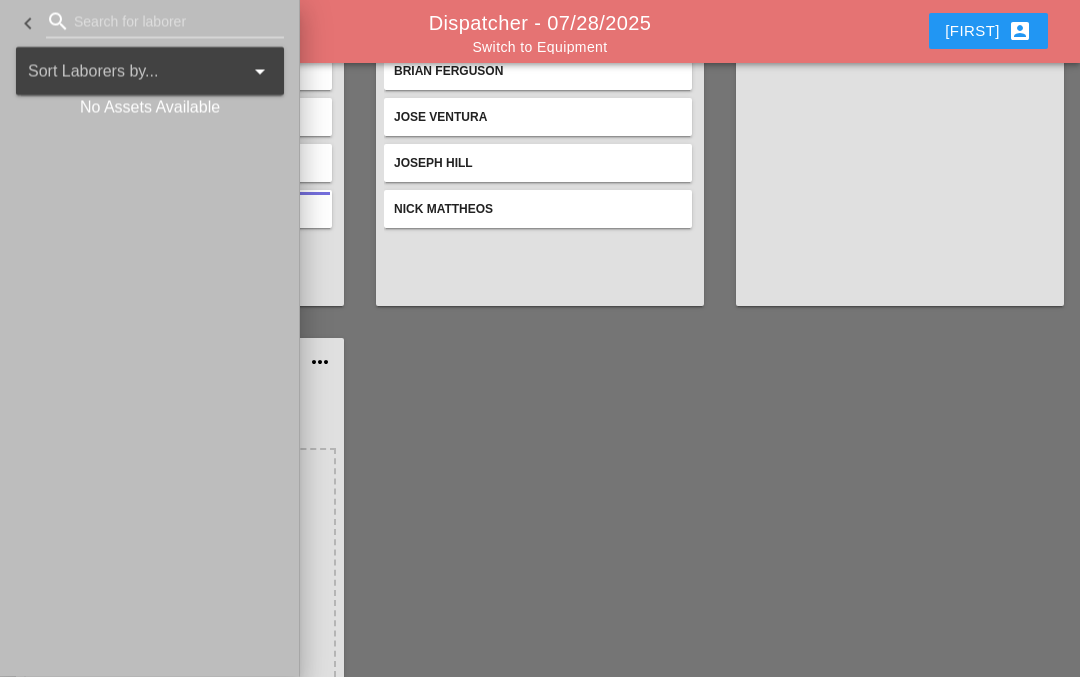 click on "keyboard_arrow_left" at bounding box center [31, 24] 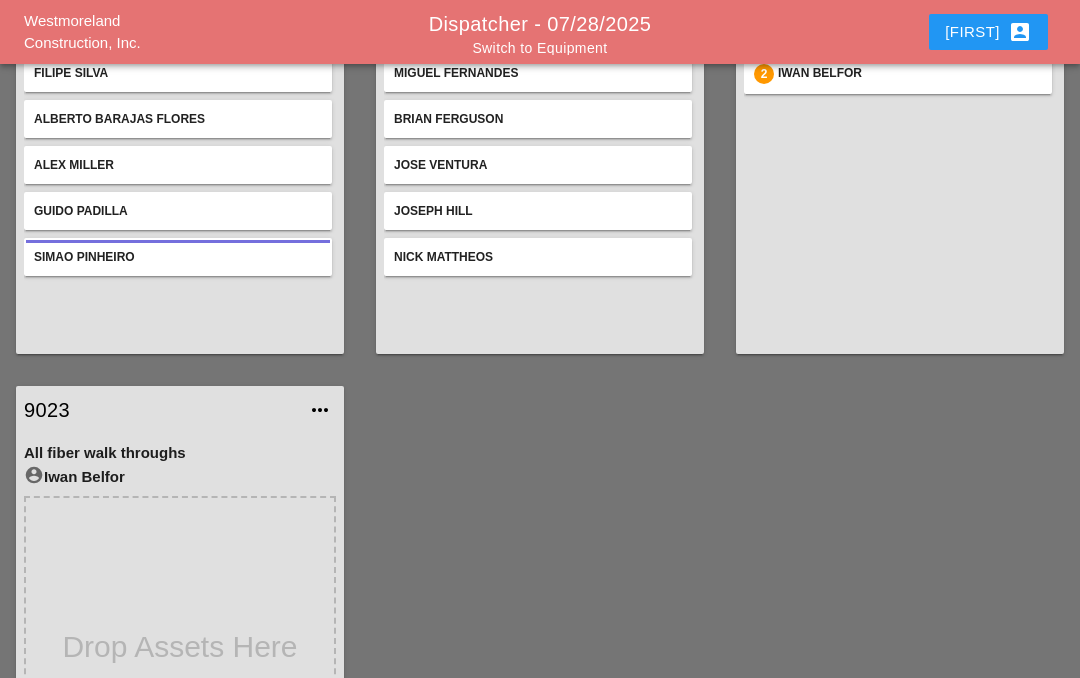 click on "Iwan account_box" at bounding box center (988, 32) 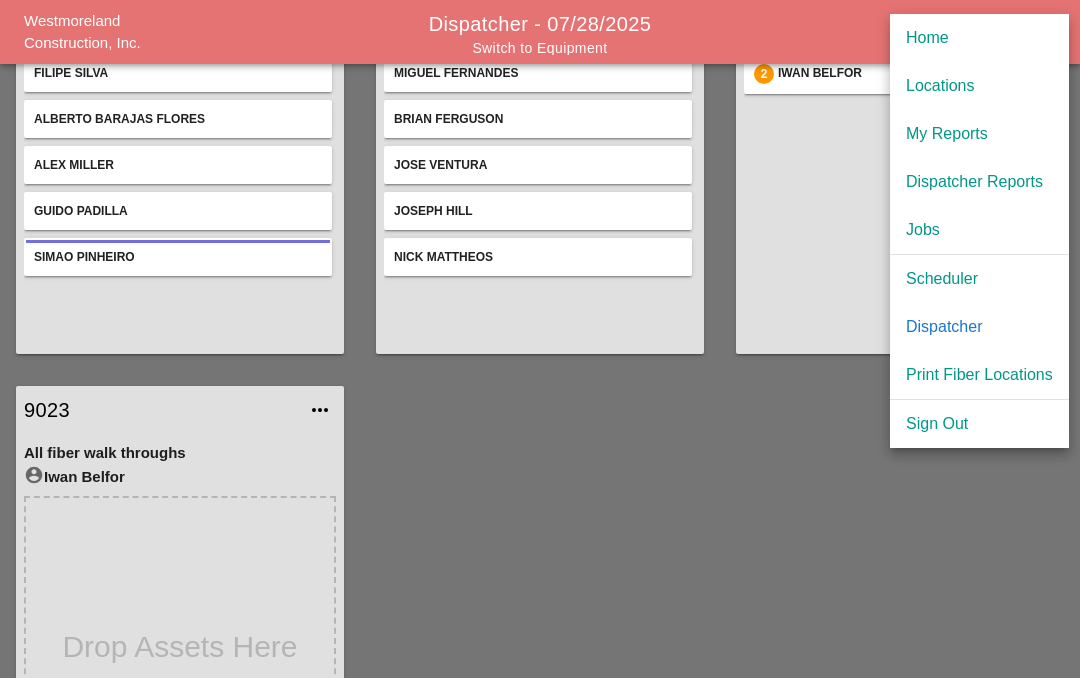click on "My Reports" at bounding box center (979, 134) 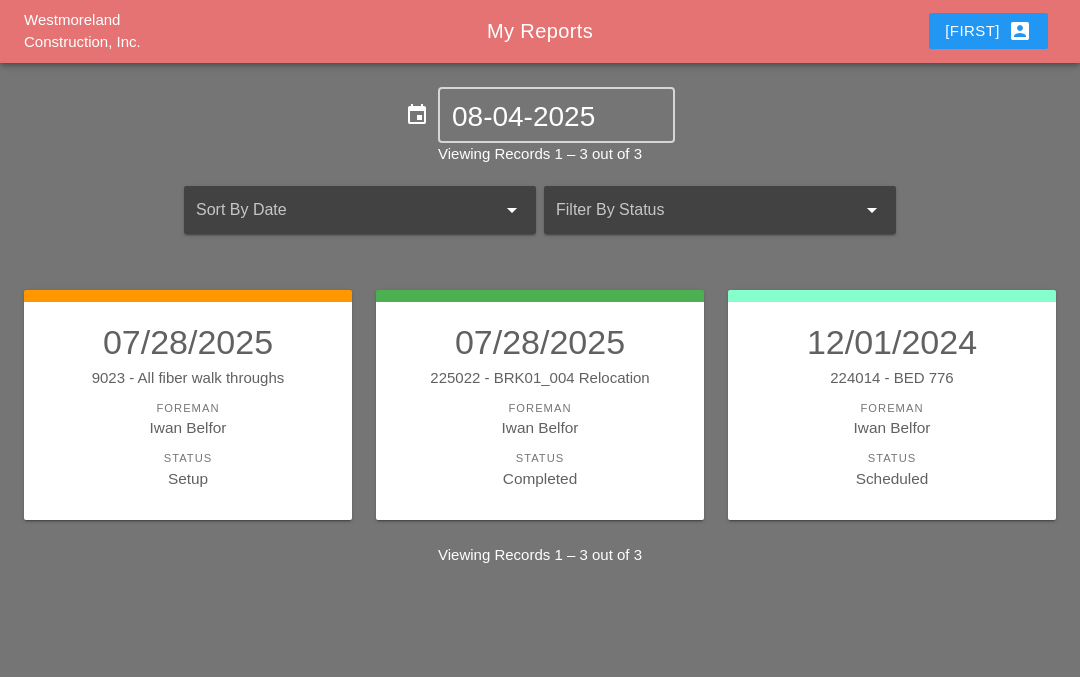 click on "Iwan Belfor" at bounding box center (188, 428) 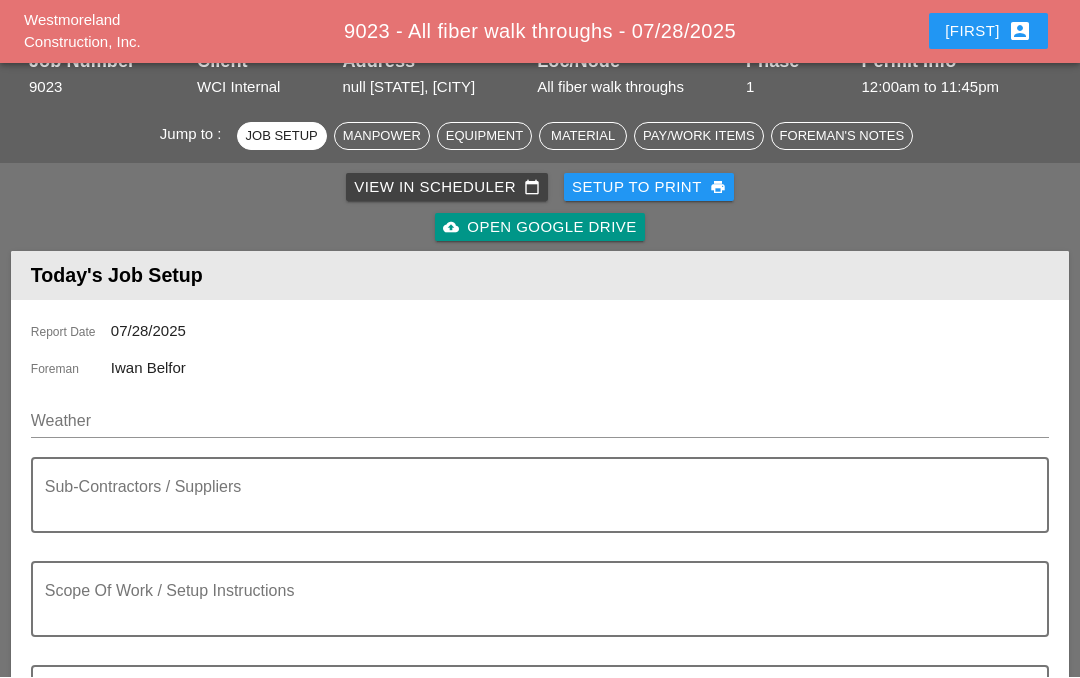 scroll, scrollTop: 88, scrollLeft: 0, axis: vertical 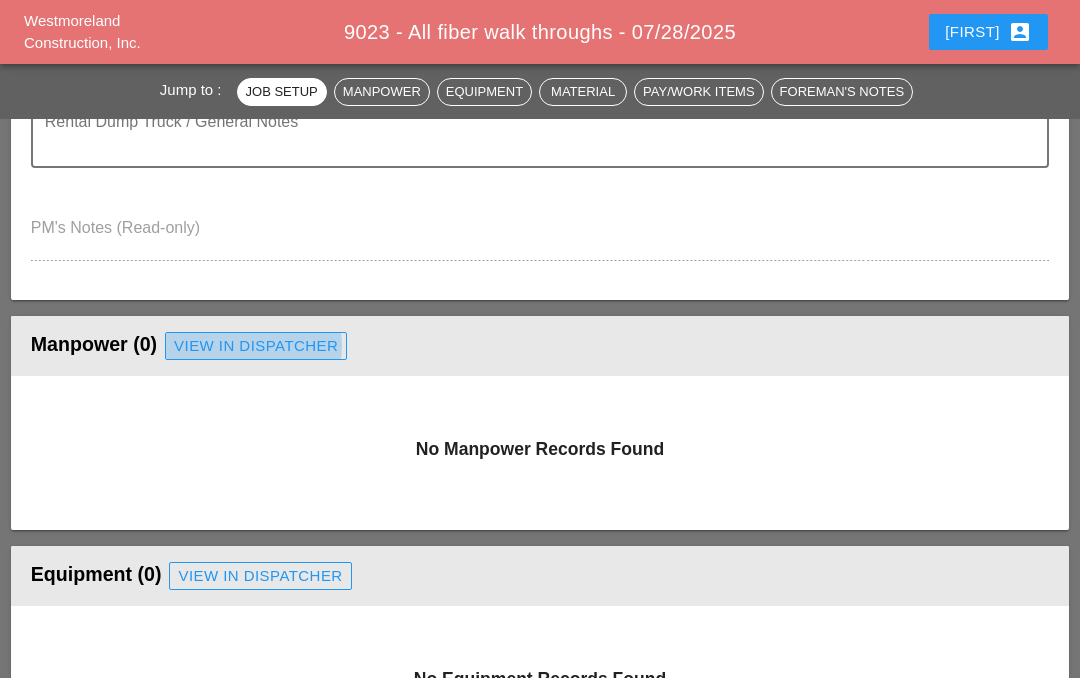 click on "View in Dispatcher" at bounding box center (256, 346) 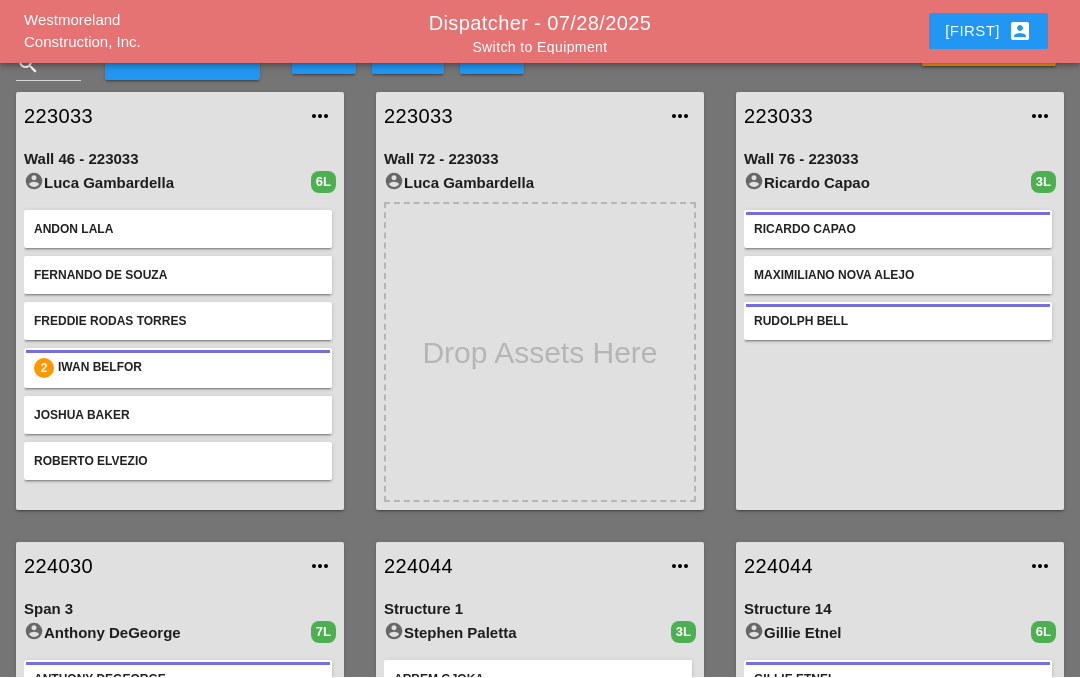 scroll, scrollTop: 88, scrollLeft: 0, axis: vertical 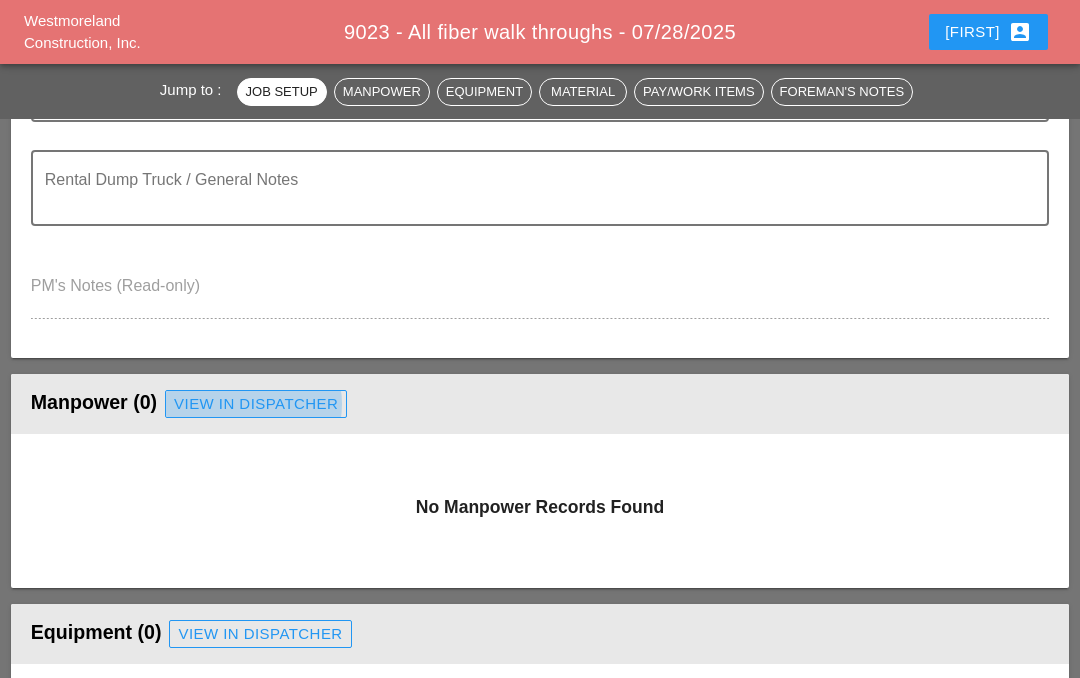 click on "View in Dispatcher" at bounding box center (256, 404) 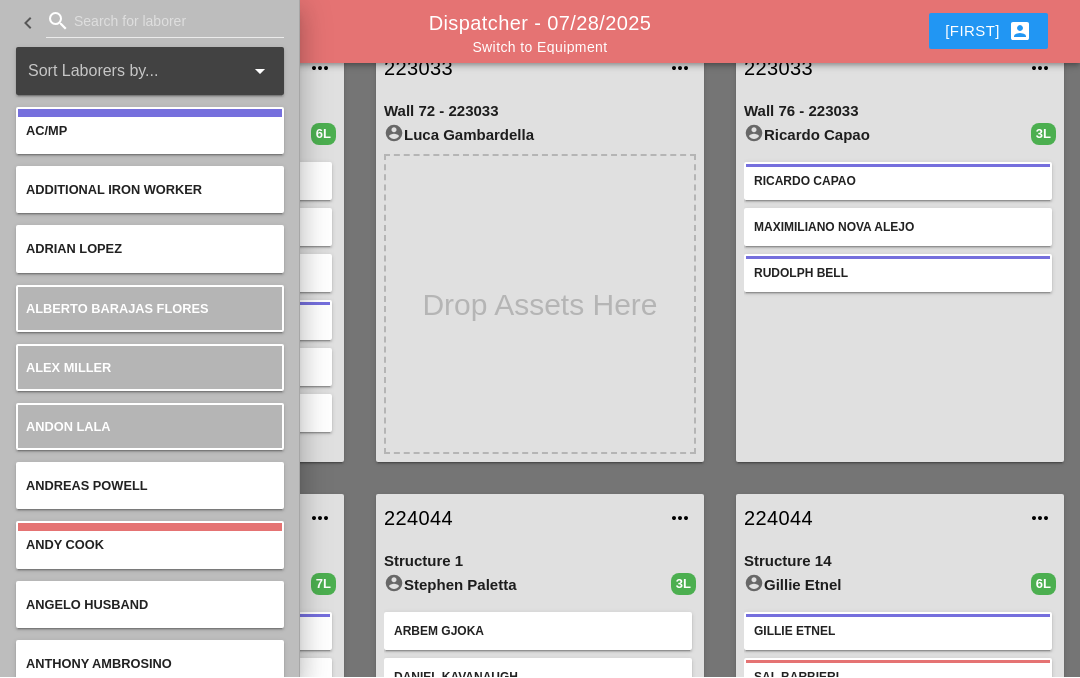 scroll, scrollTop: 88, scrollLeft: 0, axis: vertical 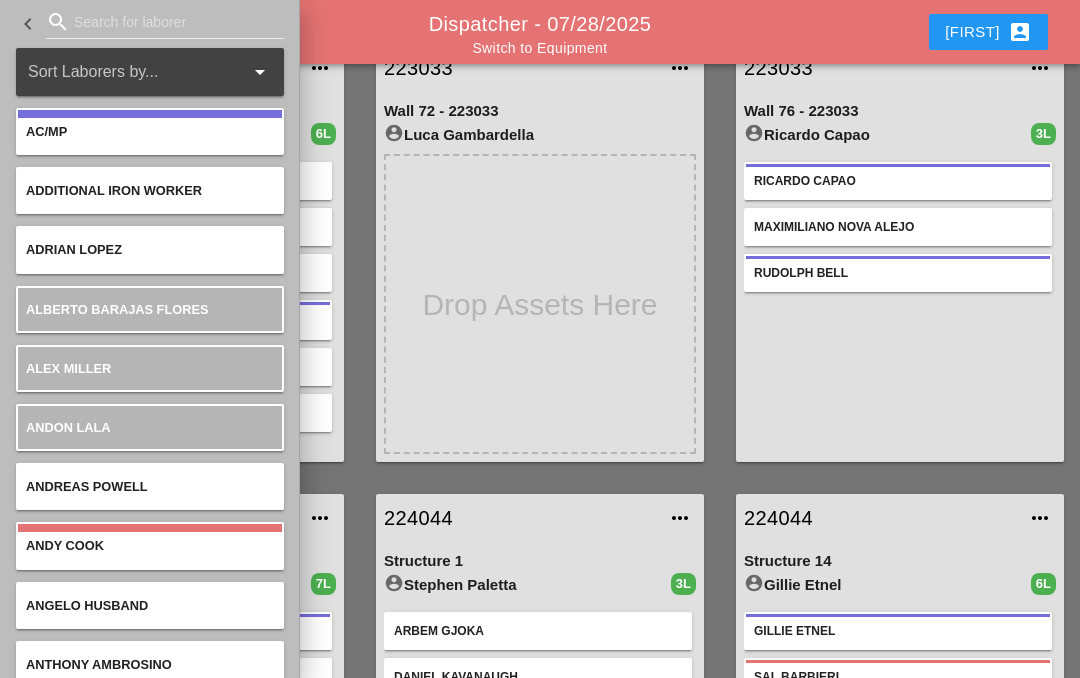 click on "search" at bounding box center (58, 22) 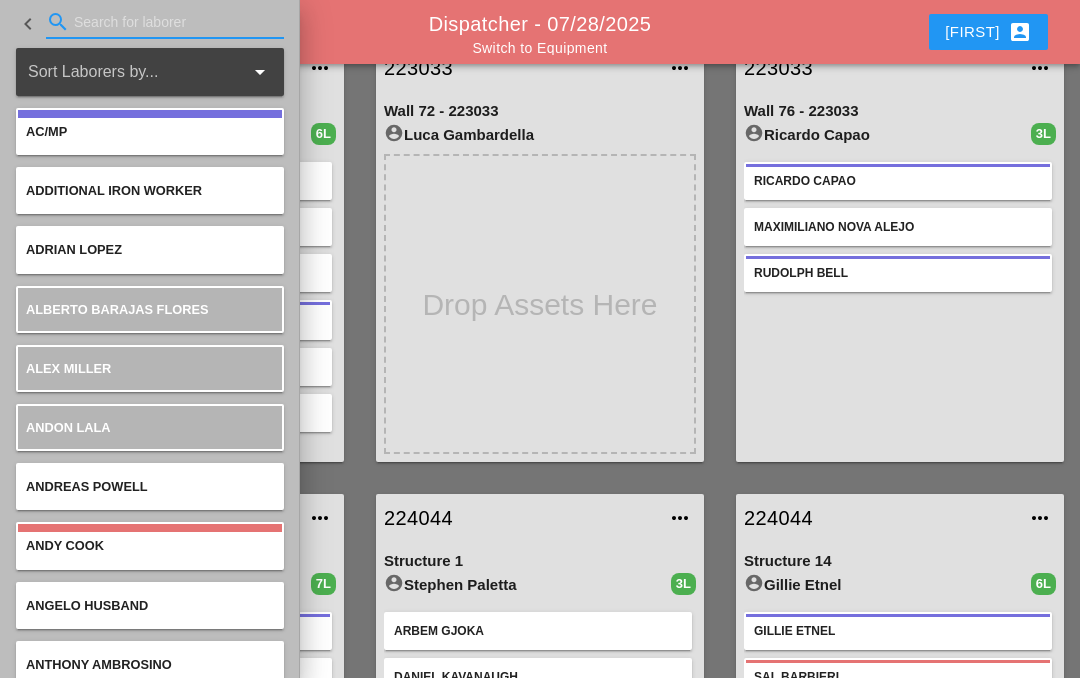 scroll, scrollTop: 87, scrollLeft: 0, axis: vertical 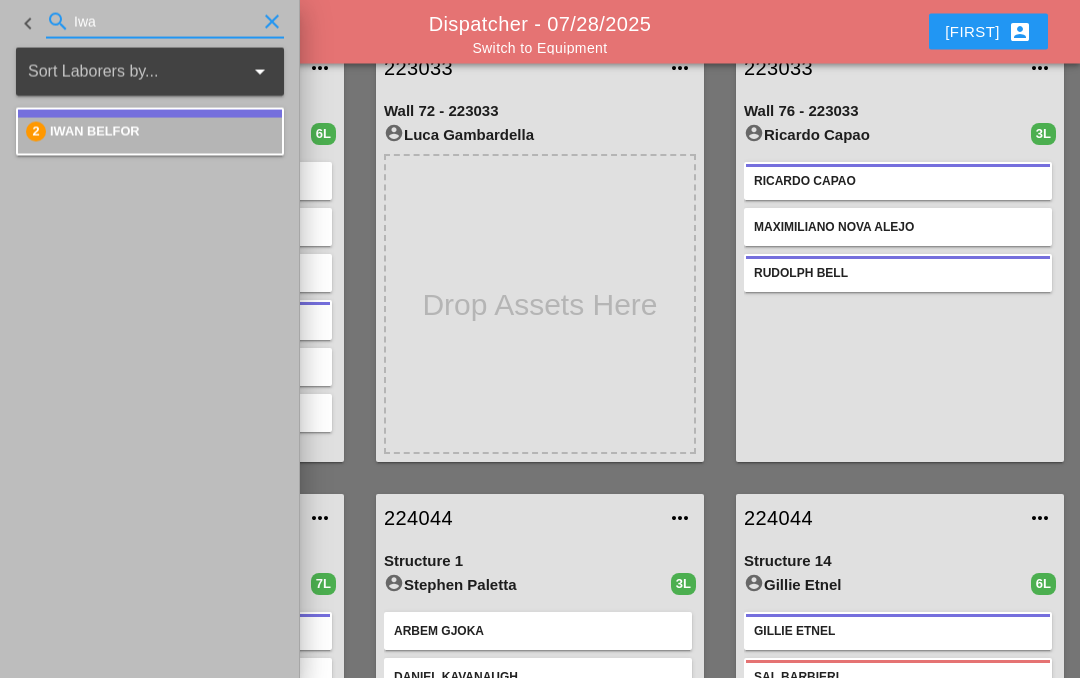type on "Iwa" 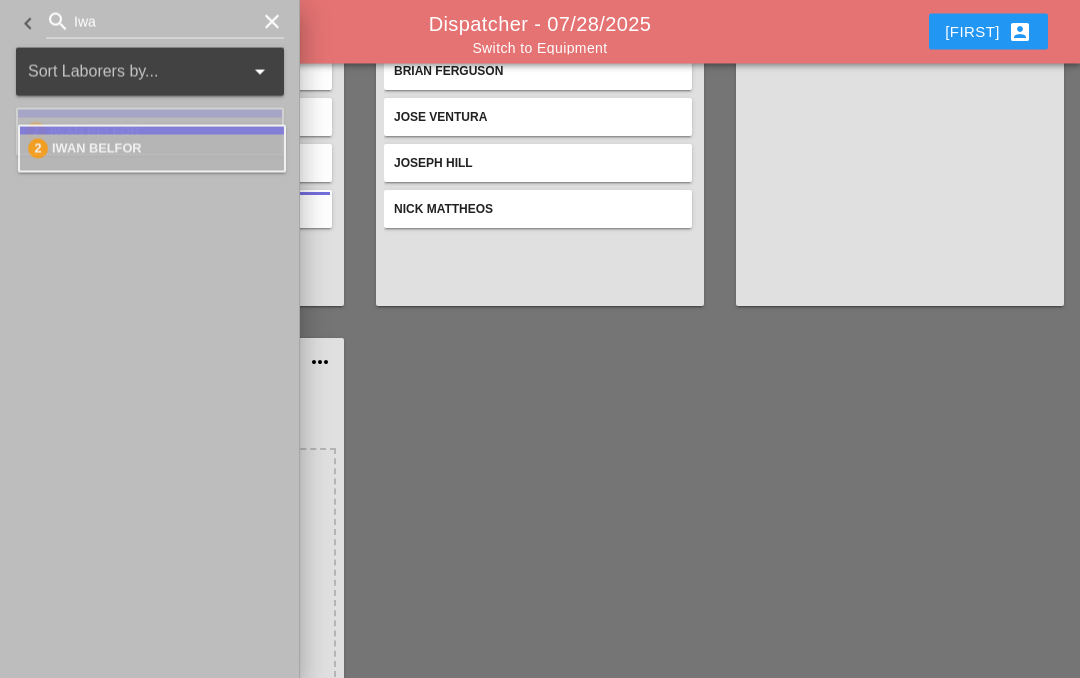 scroll, scrollTop: 1143, scrollLeft: 0, axis: vertical 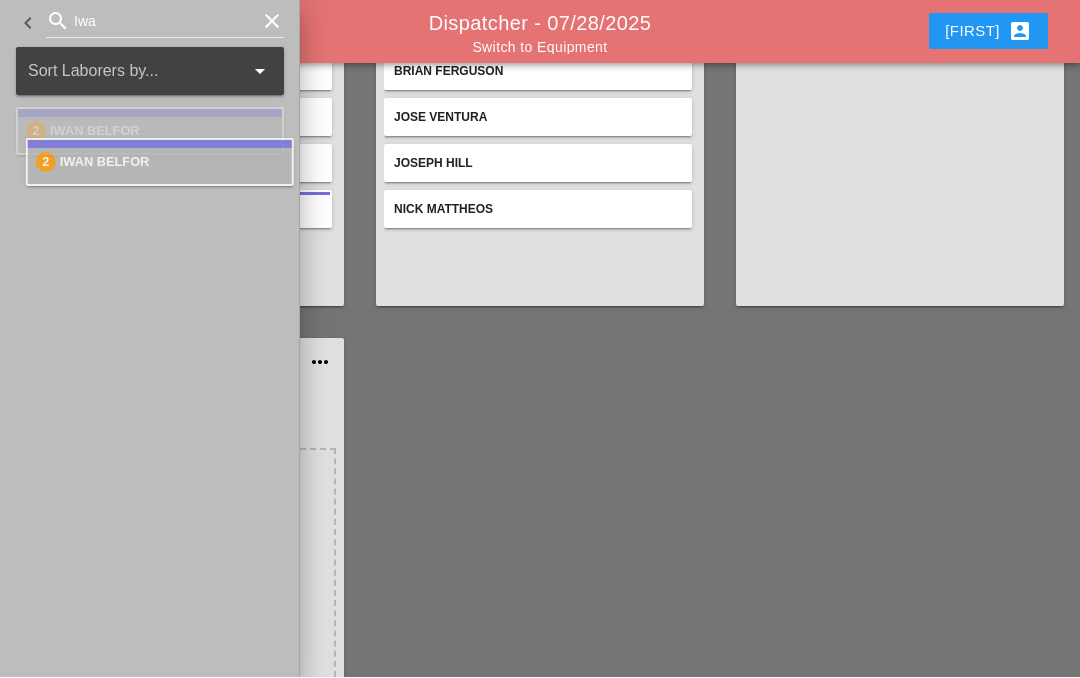 type 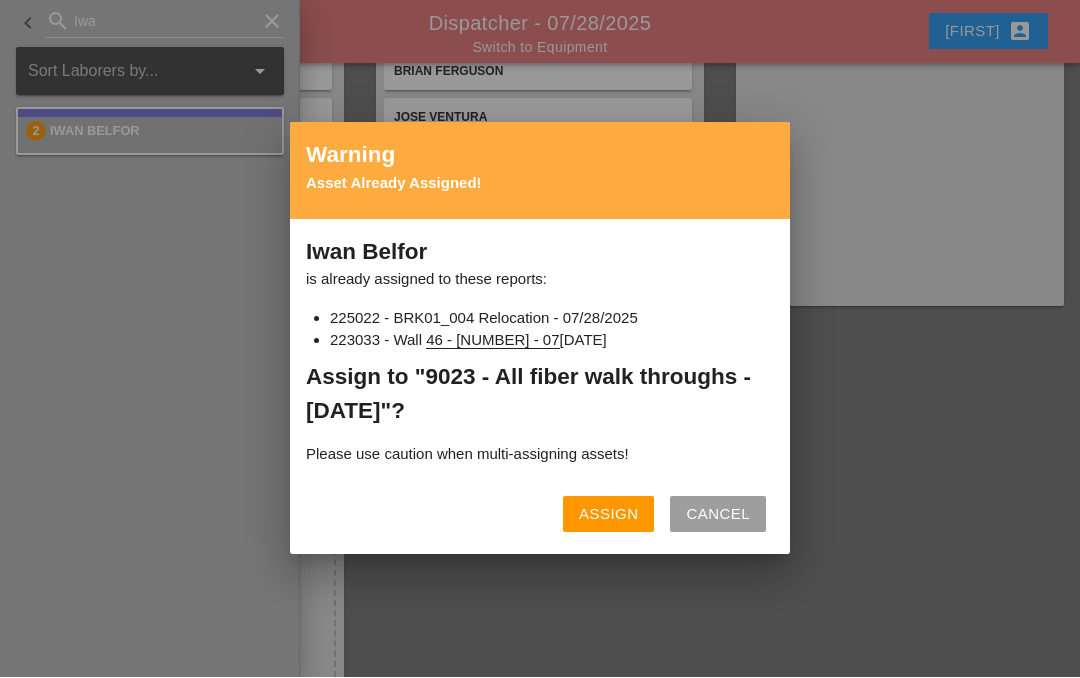 click on "Assign" at bounding box center (608, 515) 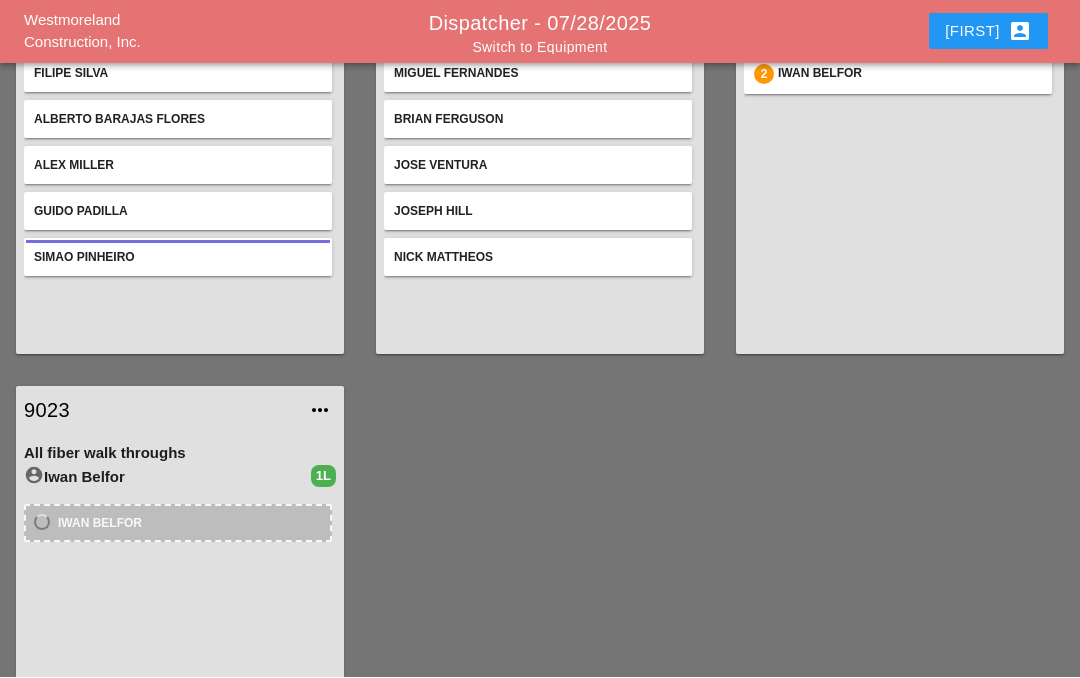 scroll, scrollTop: 1144, scrollLeft: 0, axis: vertical 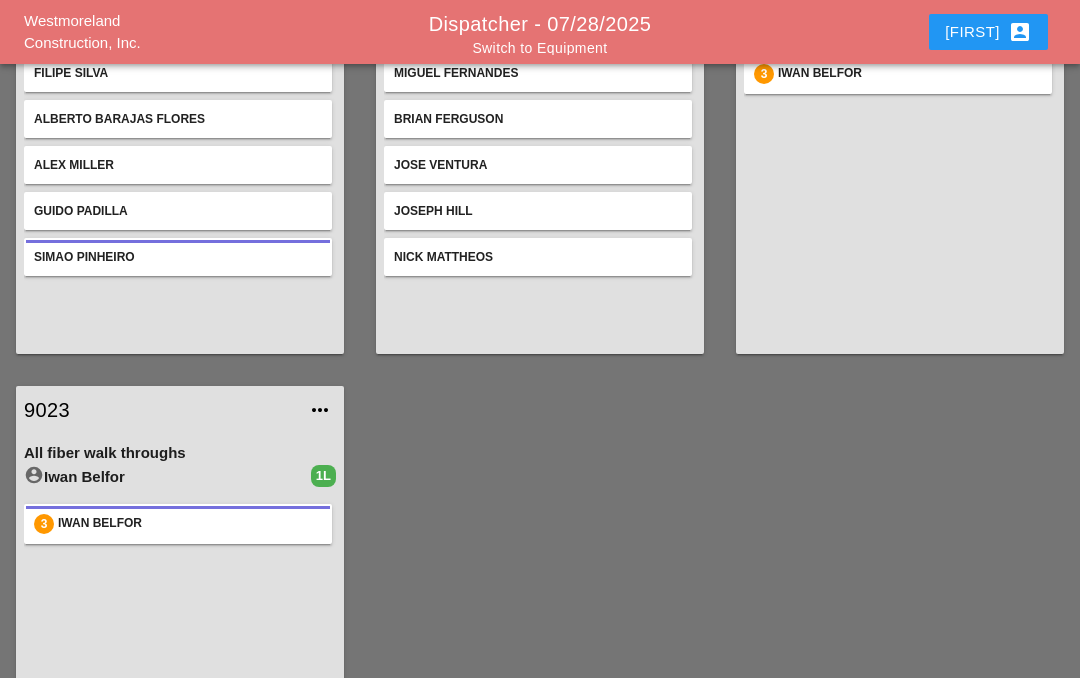 click on "9023" at bounding box center [160, 410] 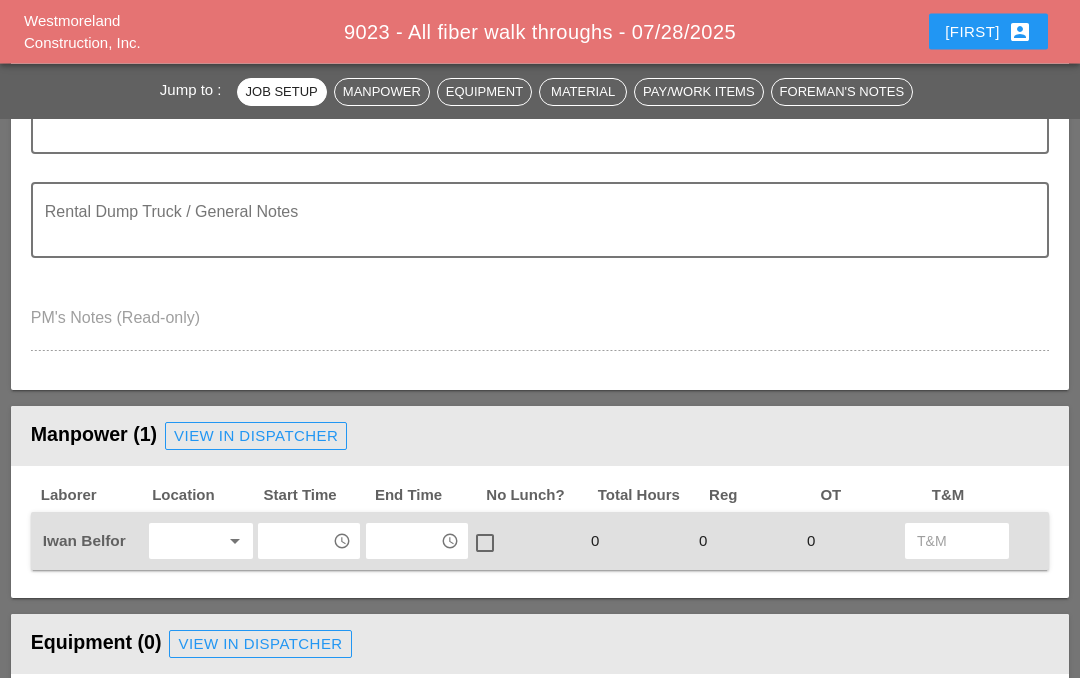 scroll, scrollTop: 597, scrollLeft: 0, axis: vertical 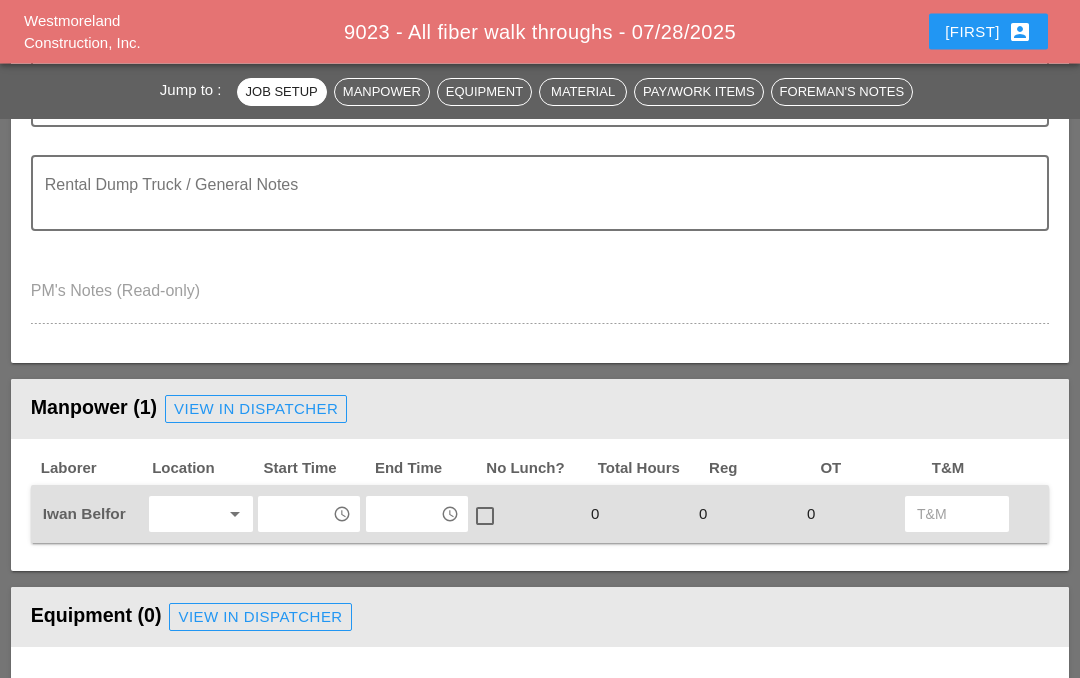 click on "arrow_drop_down" at bounding box center (235, 515) 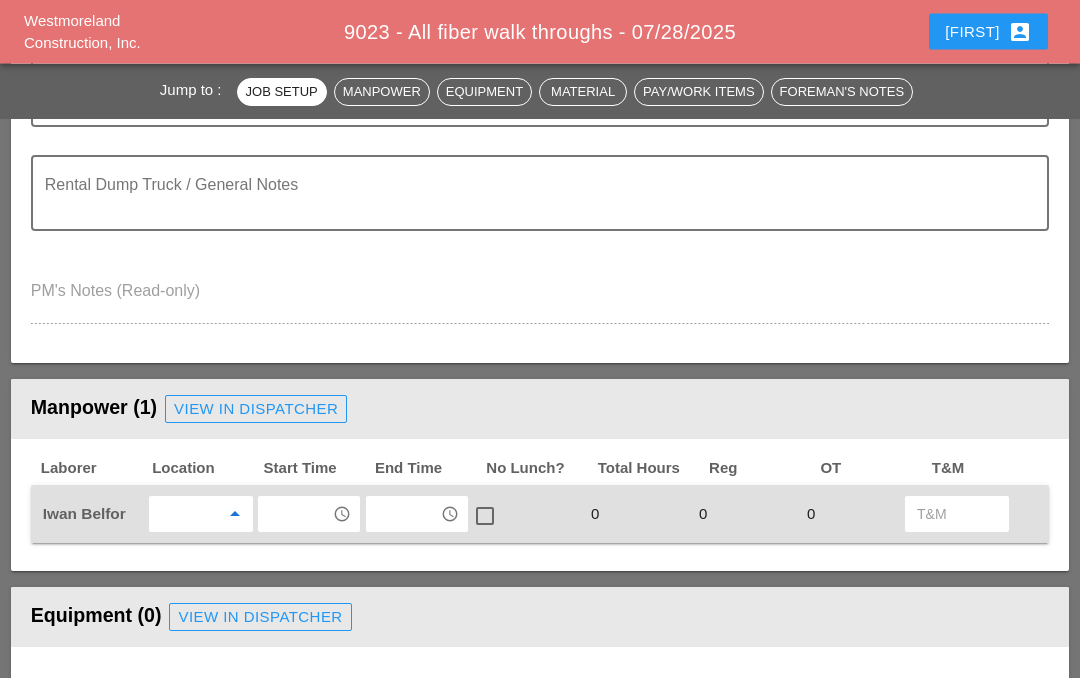 scroll, scrollTop: 598, scrollLeft: 0, axis: vertical 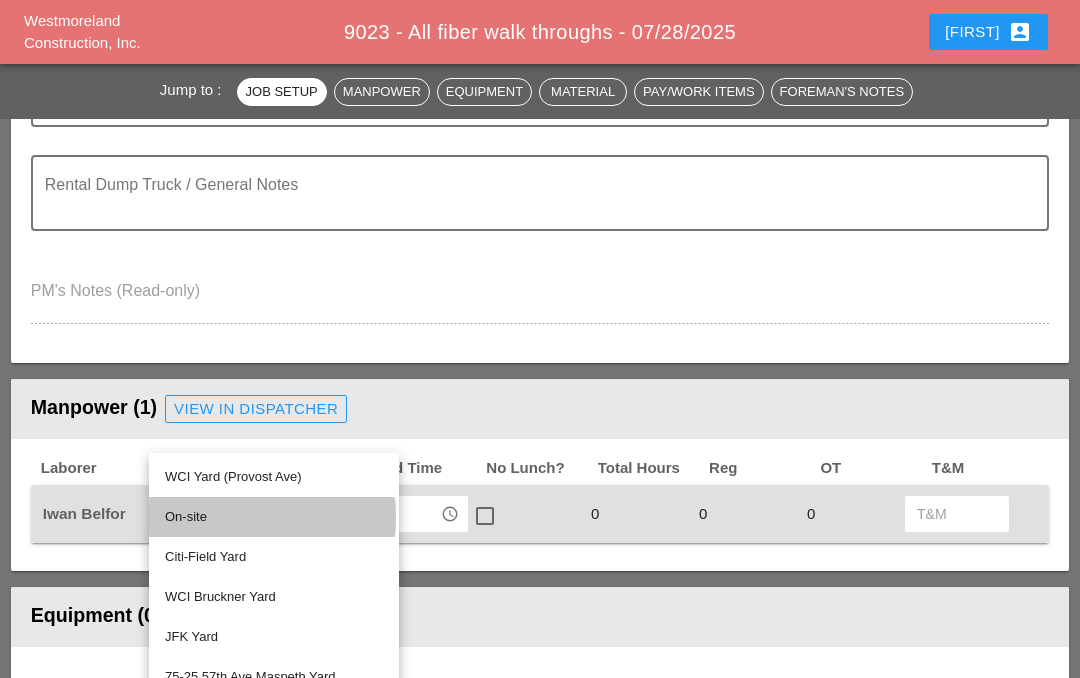 click on "On-site" at bounding box center [274, 517] 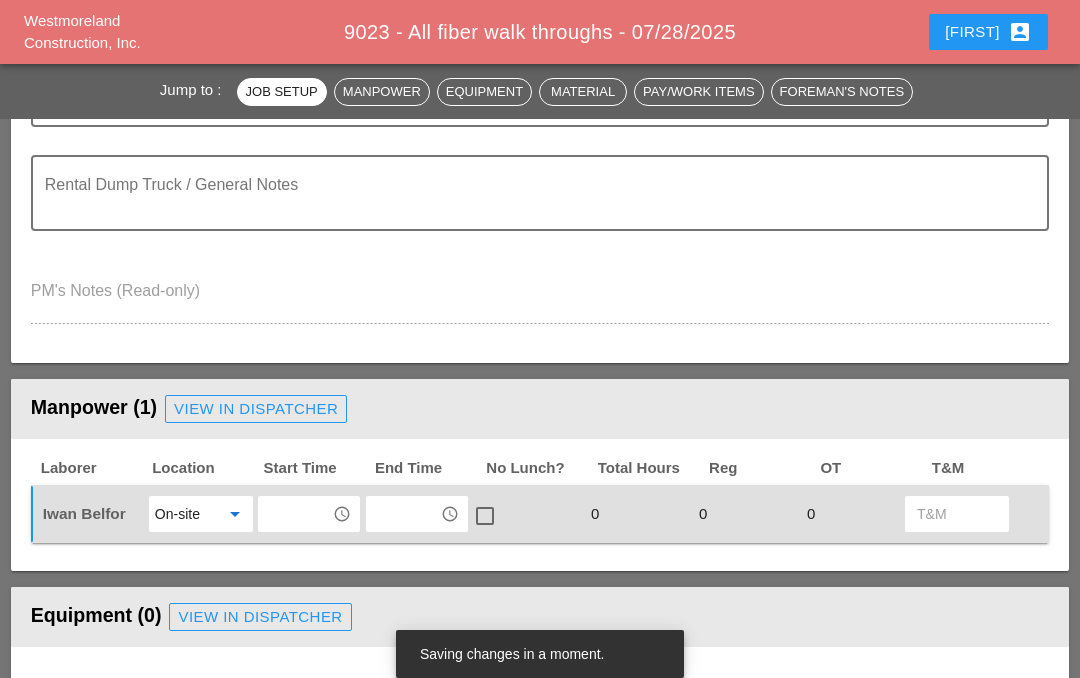 click at bounding box center (295, 514) 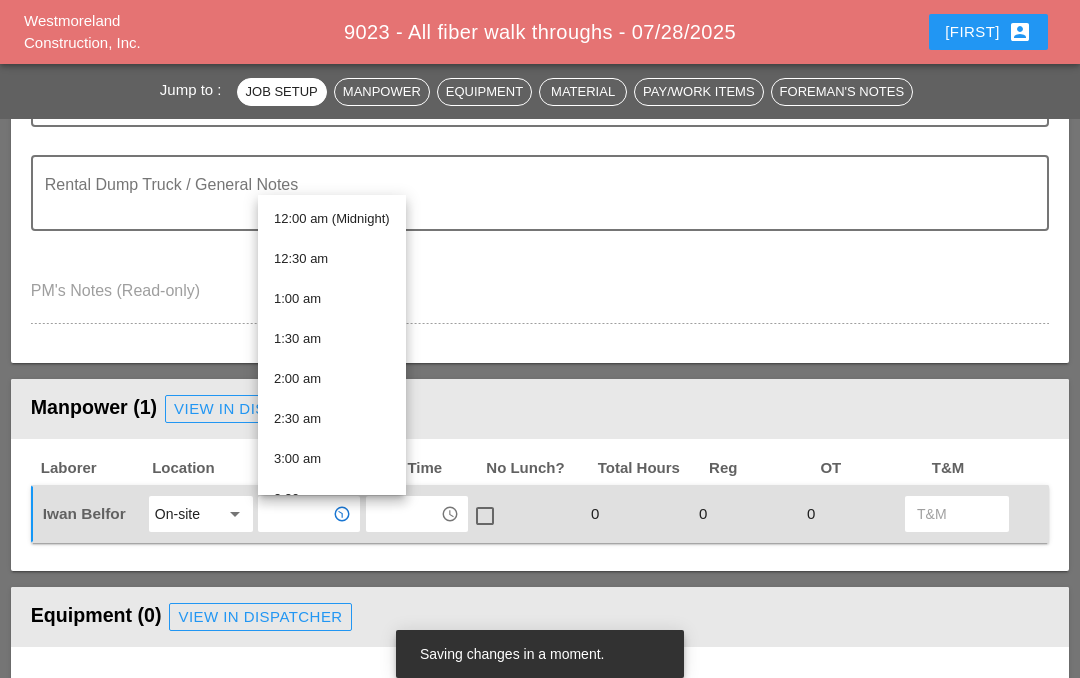 scroll, scrollTop: 597, scrollLeft: 0, axis: vertical 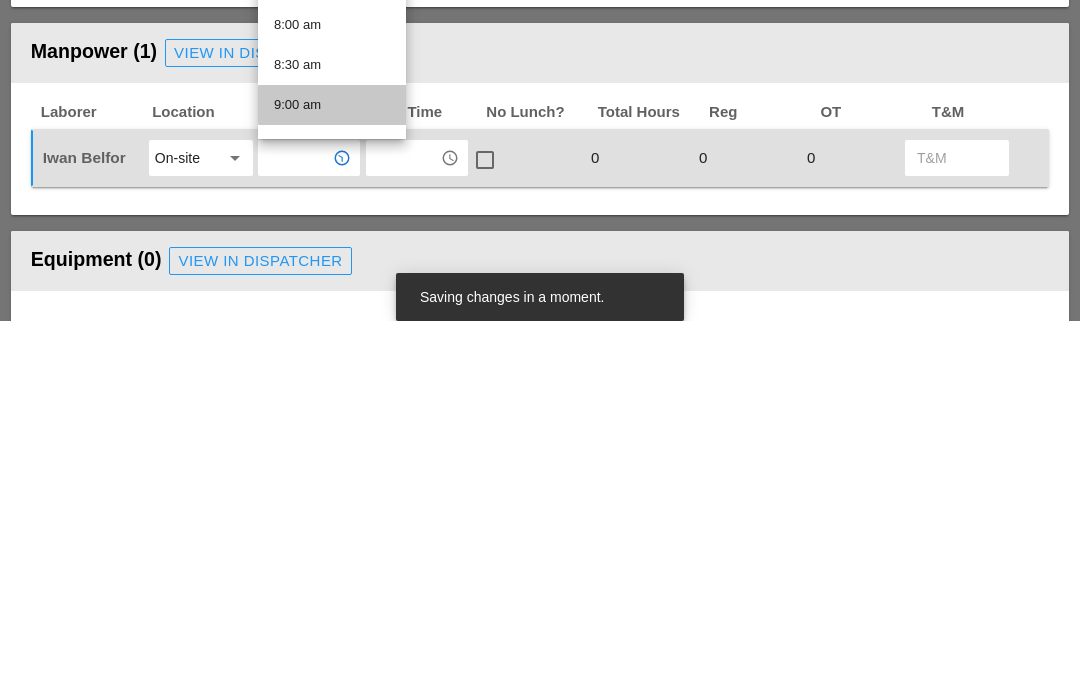 click on "9:00 am" at bounding box center (332, 462) 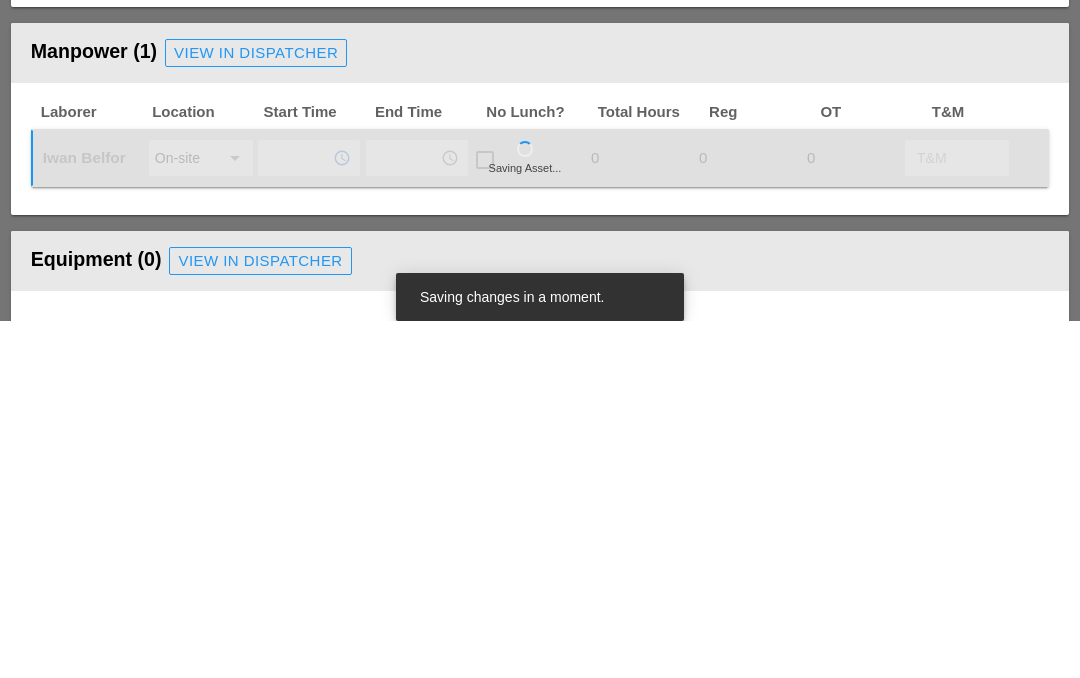 click at bounding box center [403, 515] 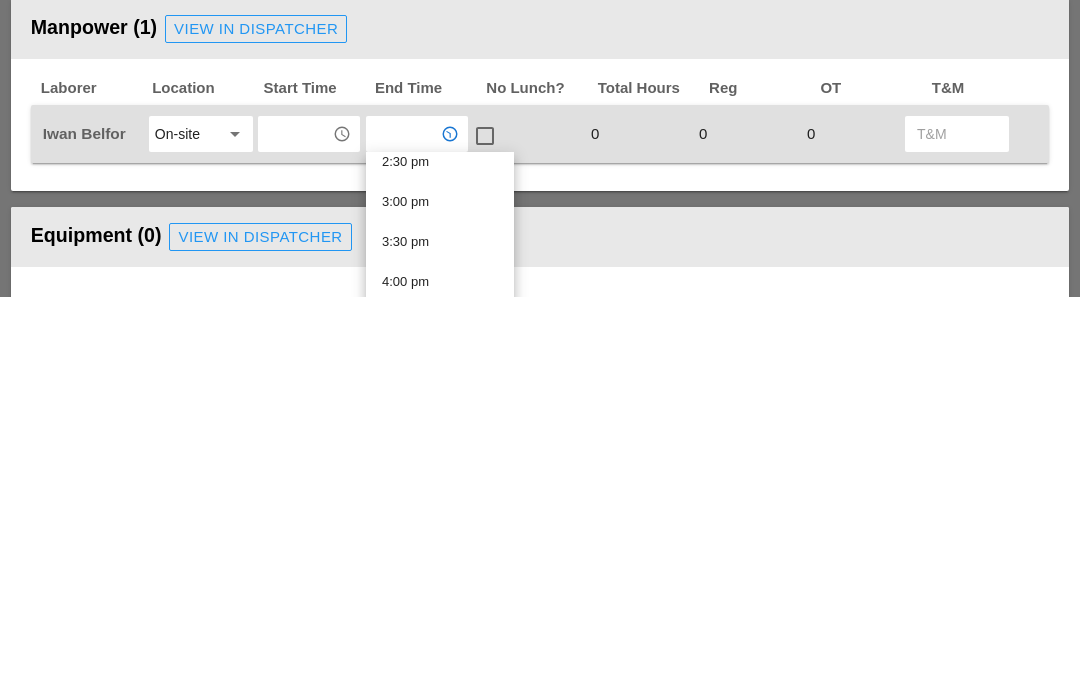 scroll, scrollTop: 1173, scrollLeft: 0, axis: vertical 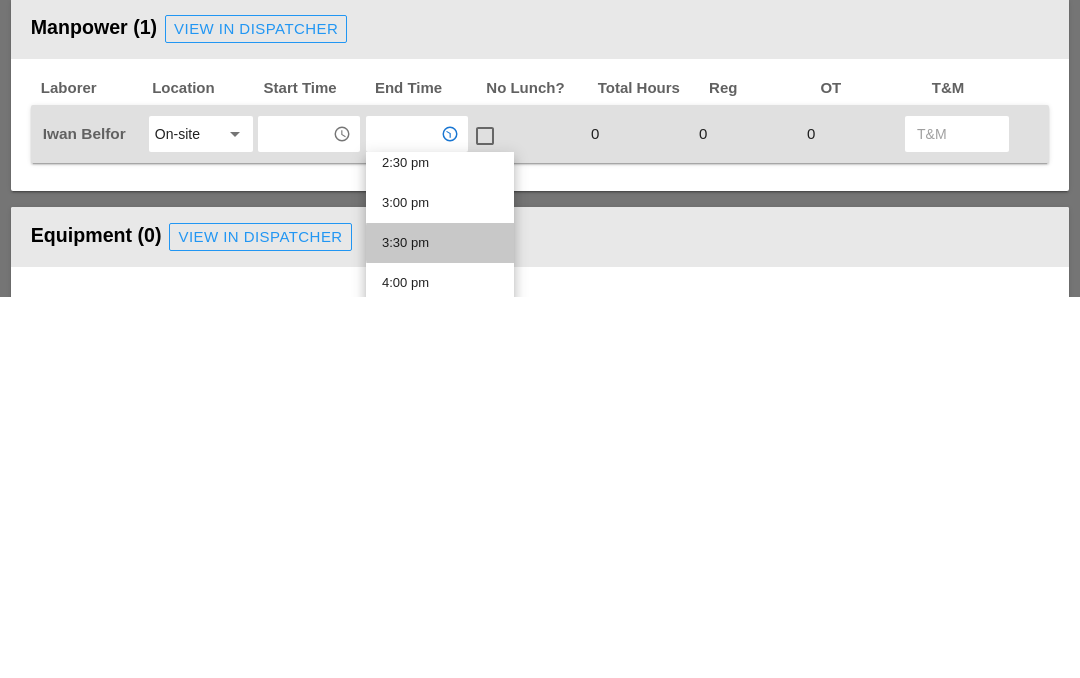 click on "3:30 pm" at bounding box center [440, 624] 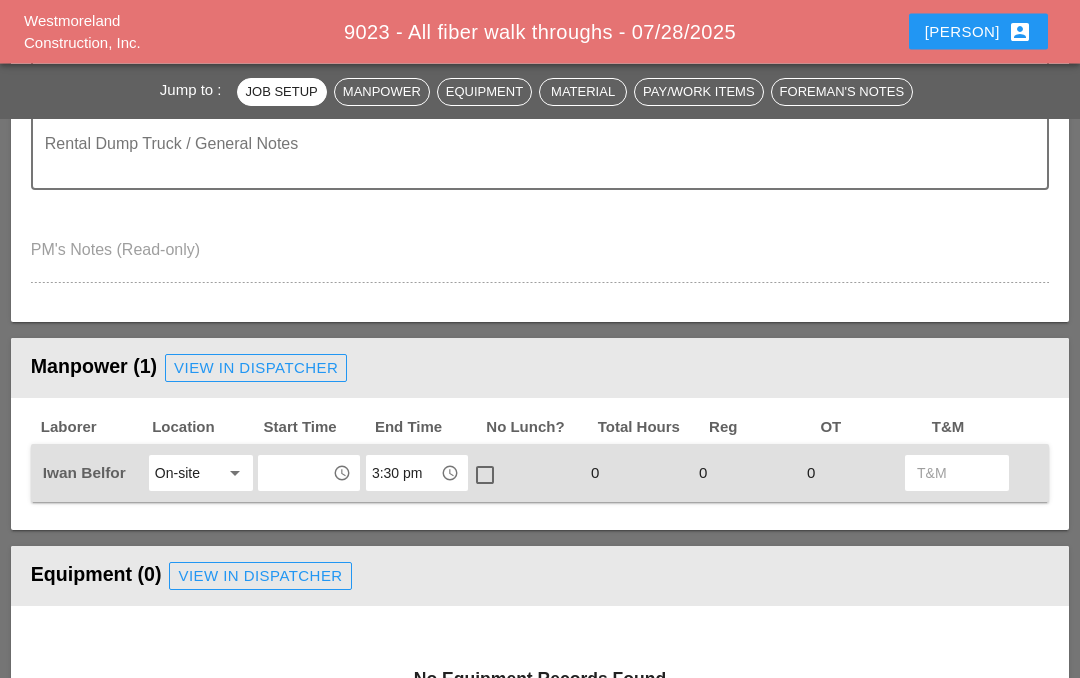 scroll, scrollTop: 639, scrollLeft: 0, axis: vertical 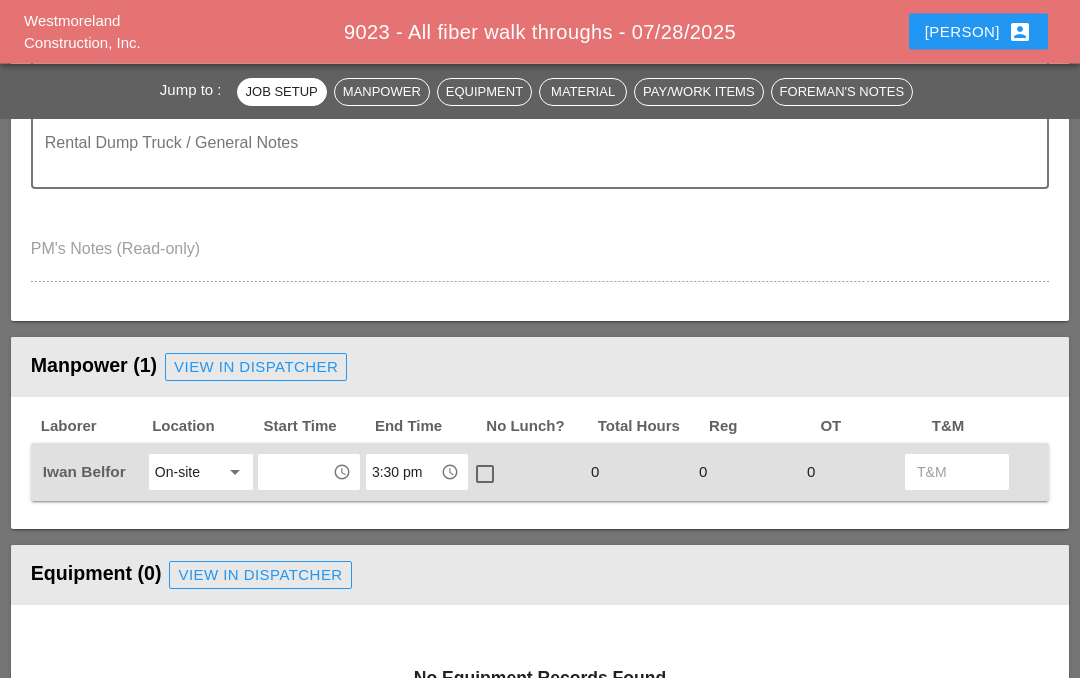 click on "access_time" at bounding box center (342, 473) 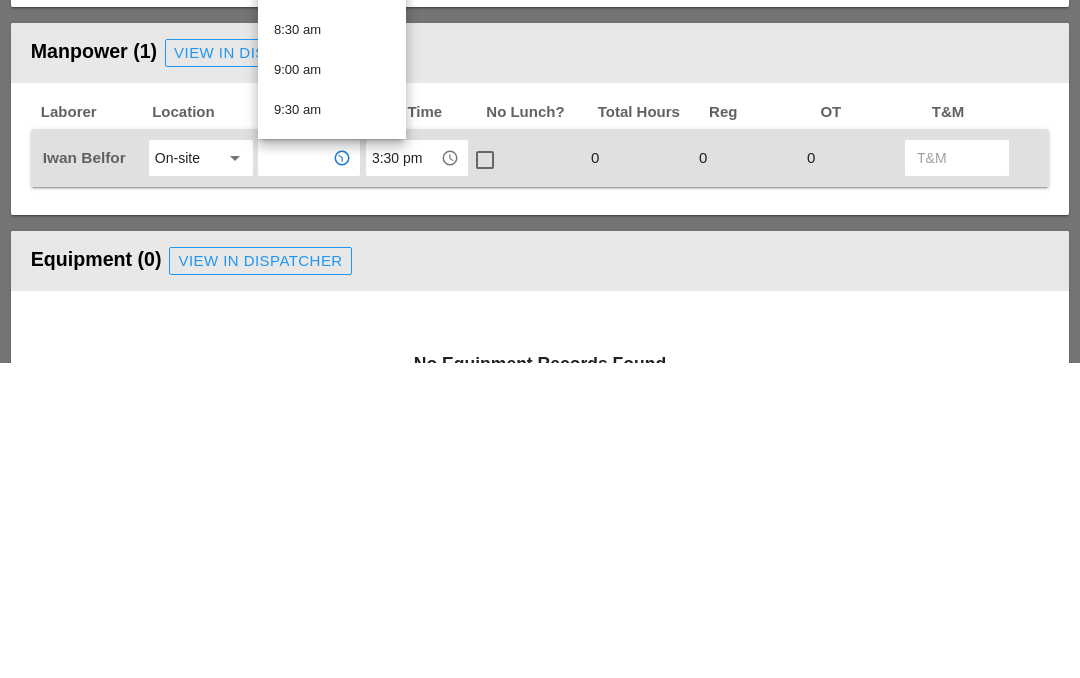 scroll, scrollTop: 512, scrollLeft: 0, axis: vertical 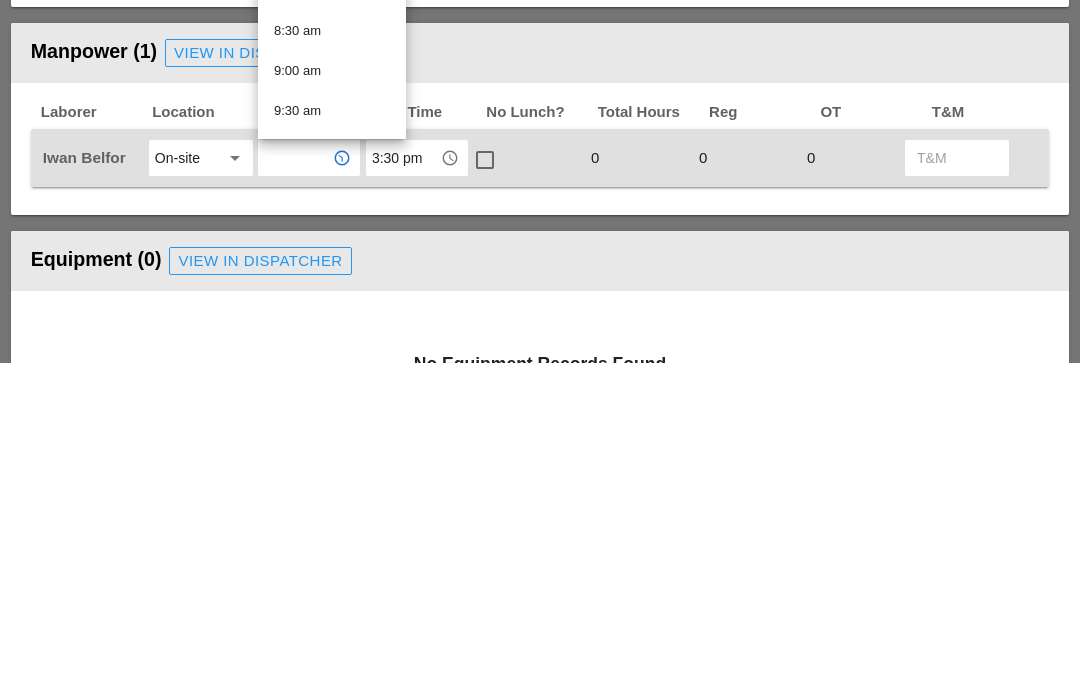 click on "9:00 am" at bounding box center [332, 386] 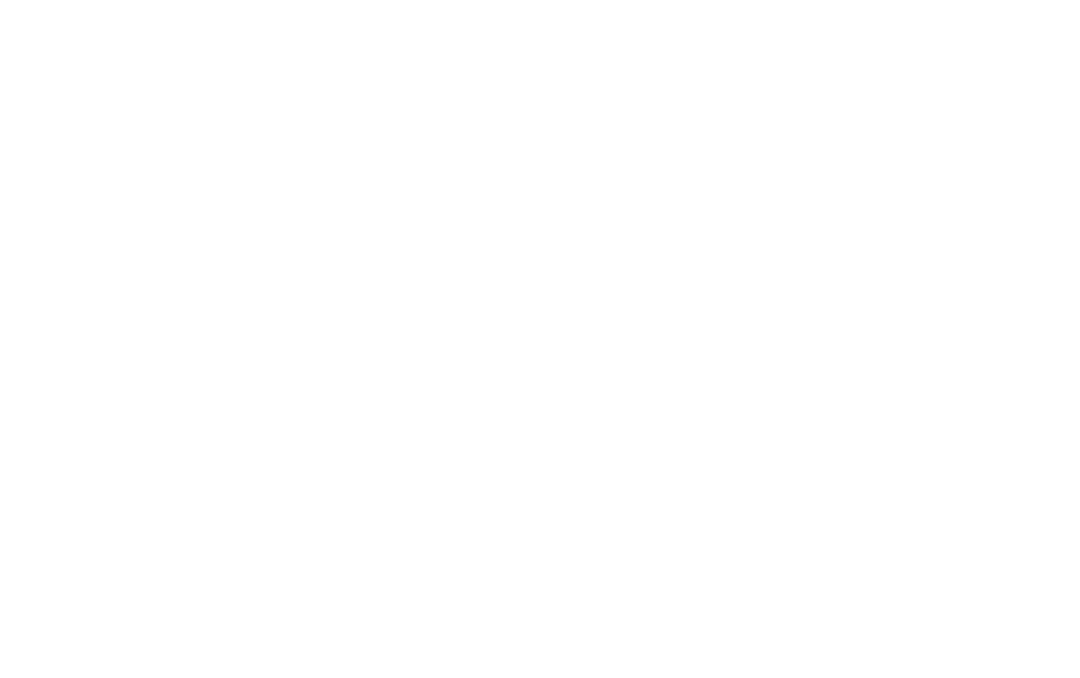scroll, scrollTop: 1754, scrollLeft: 0, axis: vertical 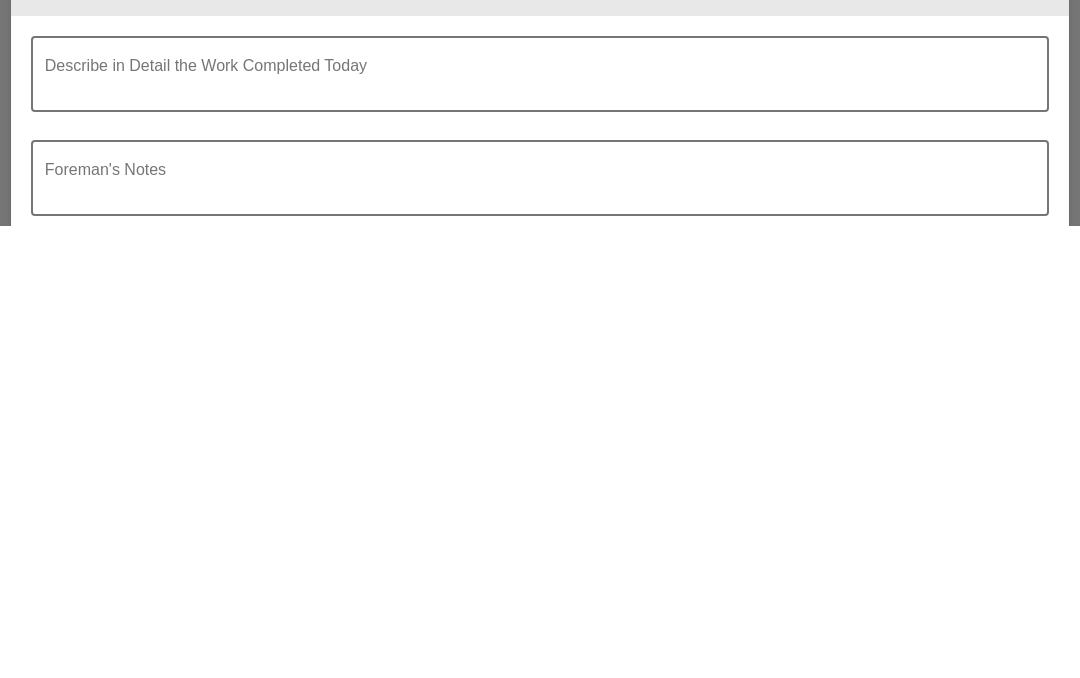 click at bounding box center (532, 538) 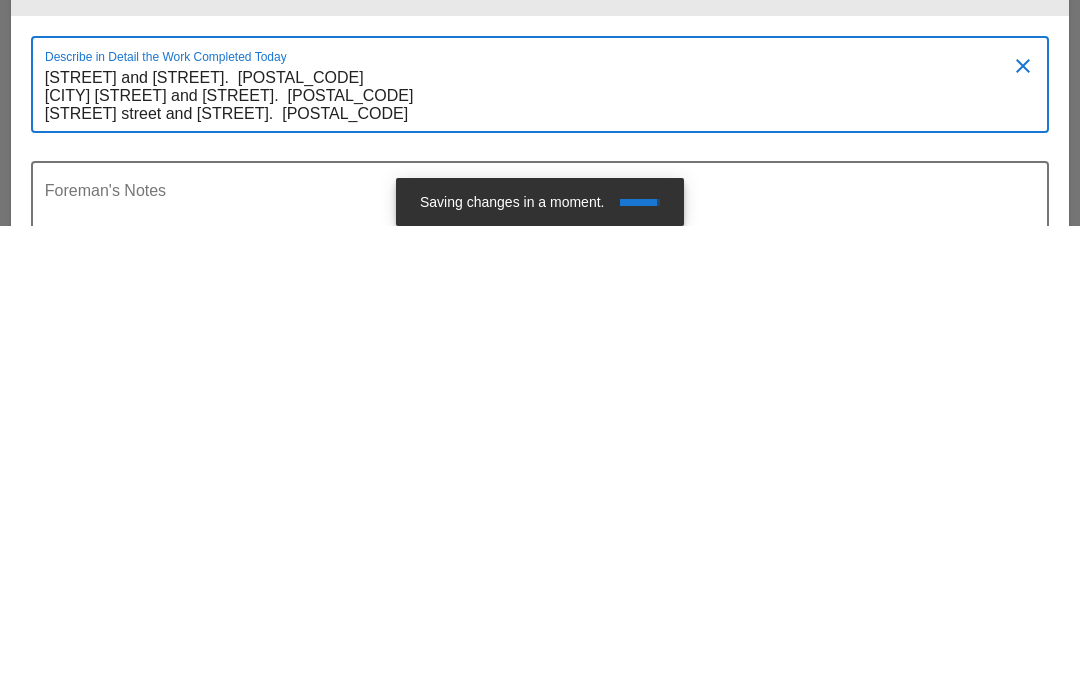 click on "[STREET] and [STREET].  [POSTAL_CODE]
[CITY] [STREET] and [STREET].  [POSTAL_CODE]
[STREET] street and [STREET].  [POSTAL_CODE]" at bounding box center (532, 548) 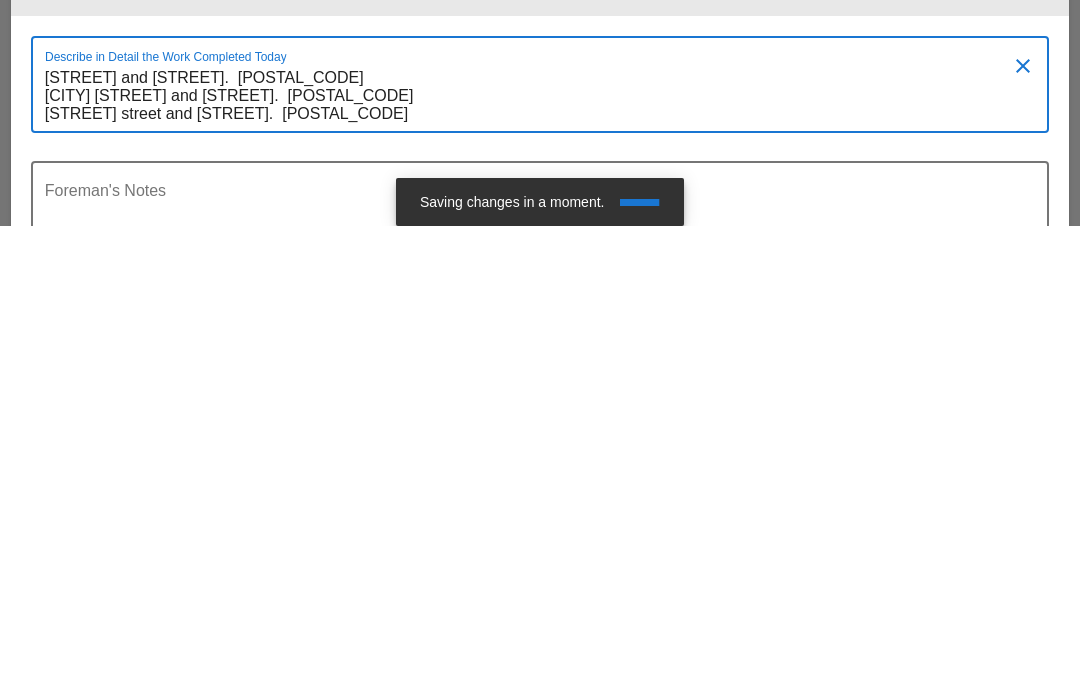 type on "[STREET] and [STREET].  [POSTAL_CODE]
[CITY] [STREET] and [STREET].  [POSTAL_CODE]
[STREET] street and [STREET].  [POSTAL_CODE]" 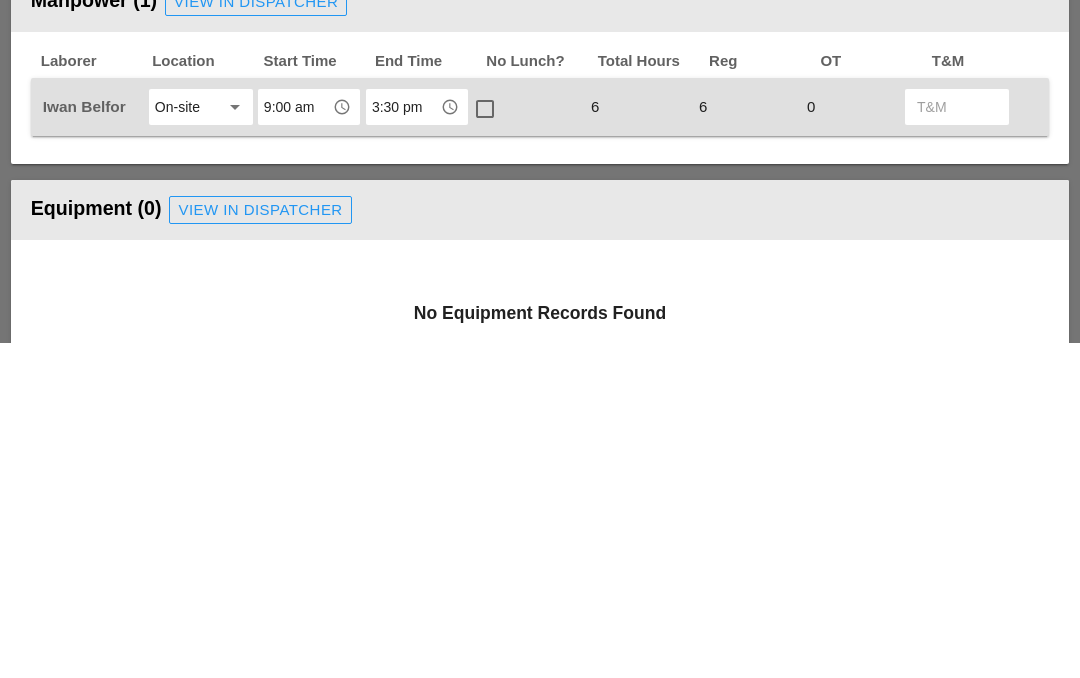 scroll, scrollTop: 627, scrollLeft: 0, axis: vertical 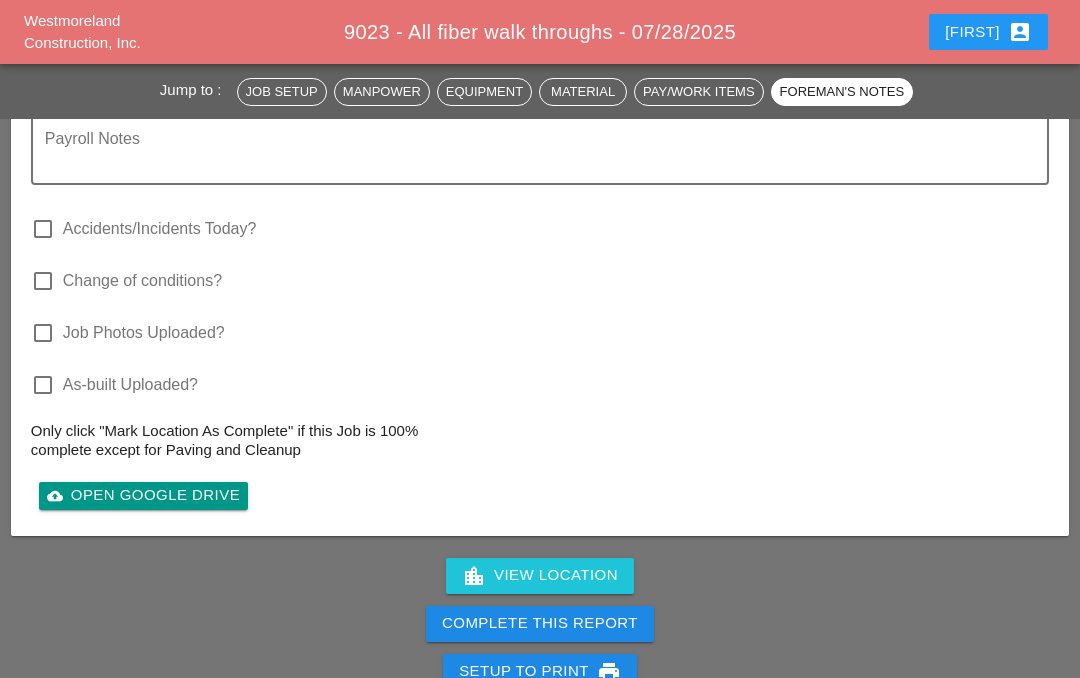 click on "Complete This Report" at bounding box center [540, 623] 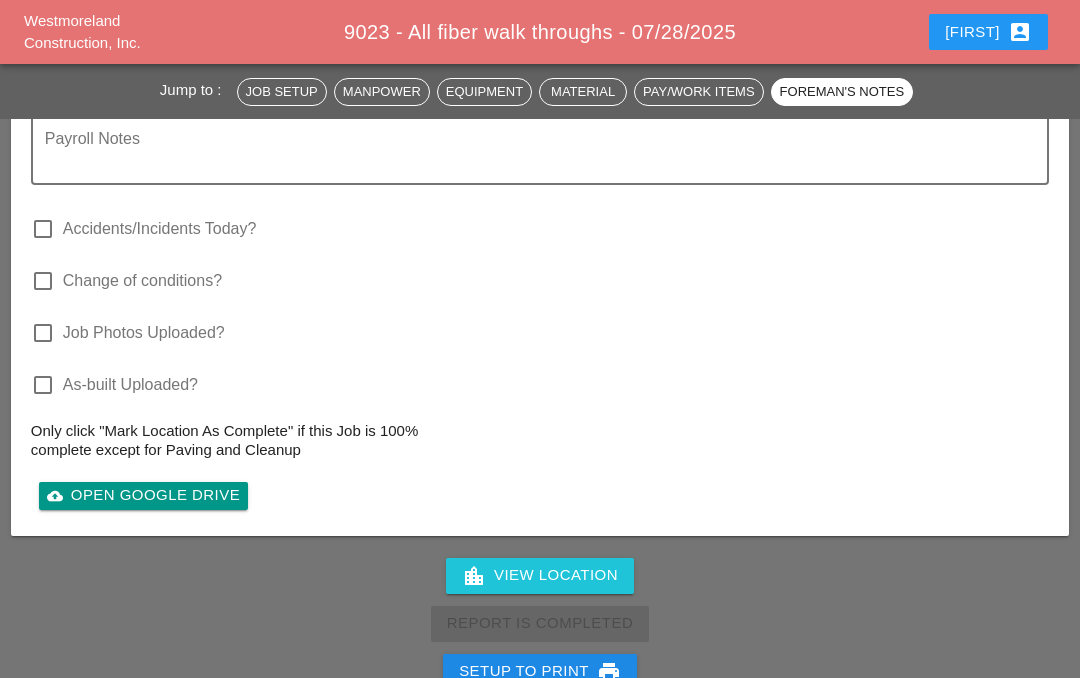click on "check_box_outline_blank As-built Uploaded?" at bounding box center (540, 395) 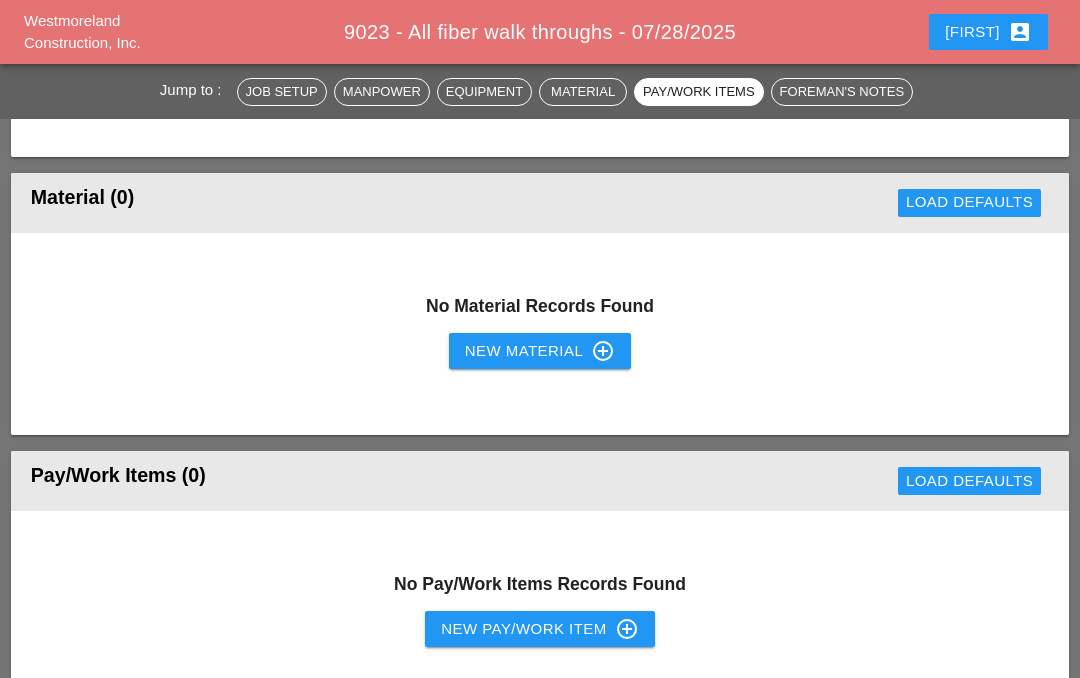 scroll, scrollTop: 1234, scrollLeft: 0, axis: vertical 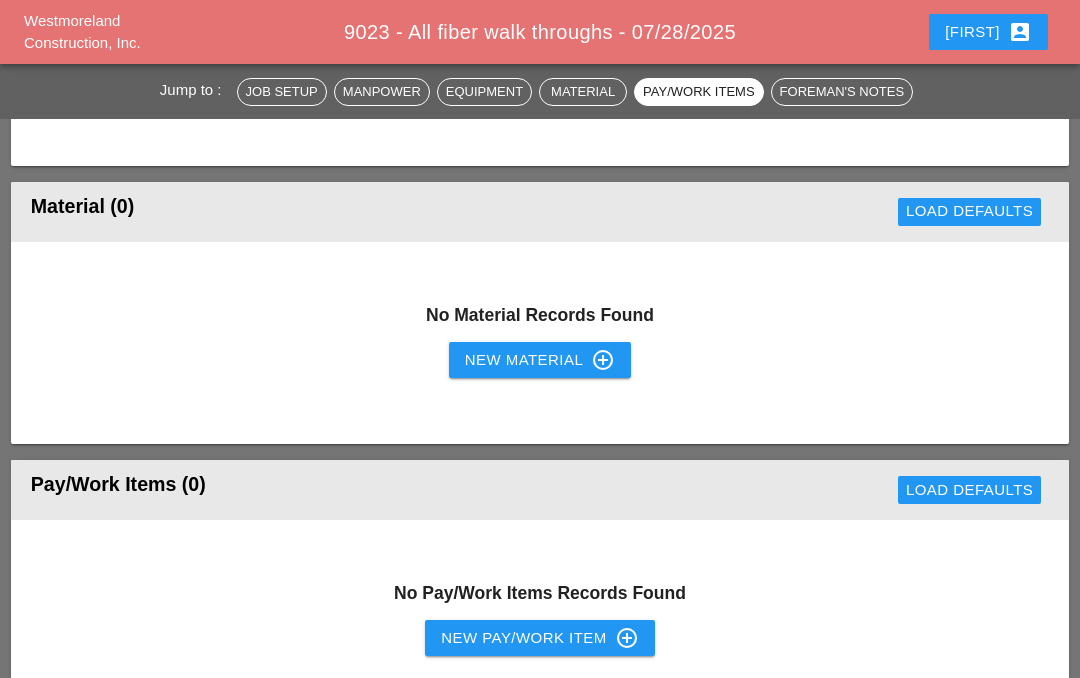 click on "[FIRST] account_box" at bounding box center [988, 32] 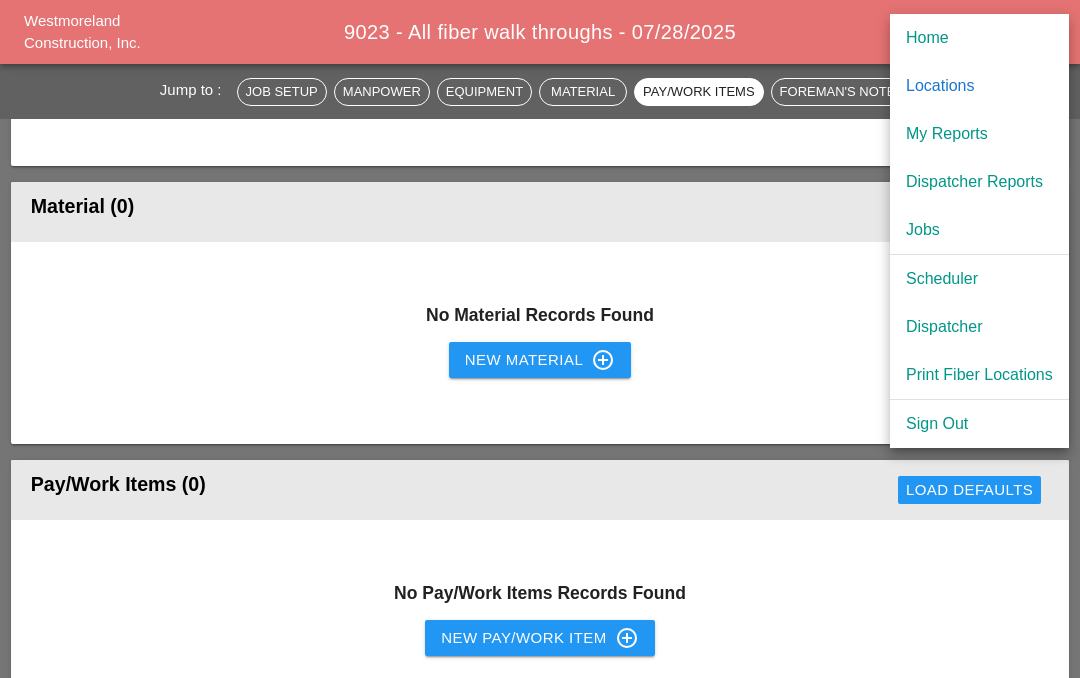 click on "My Reports" at bounding box center (979, 134) 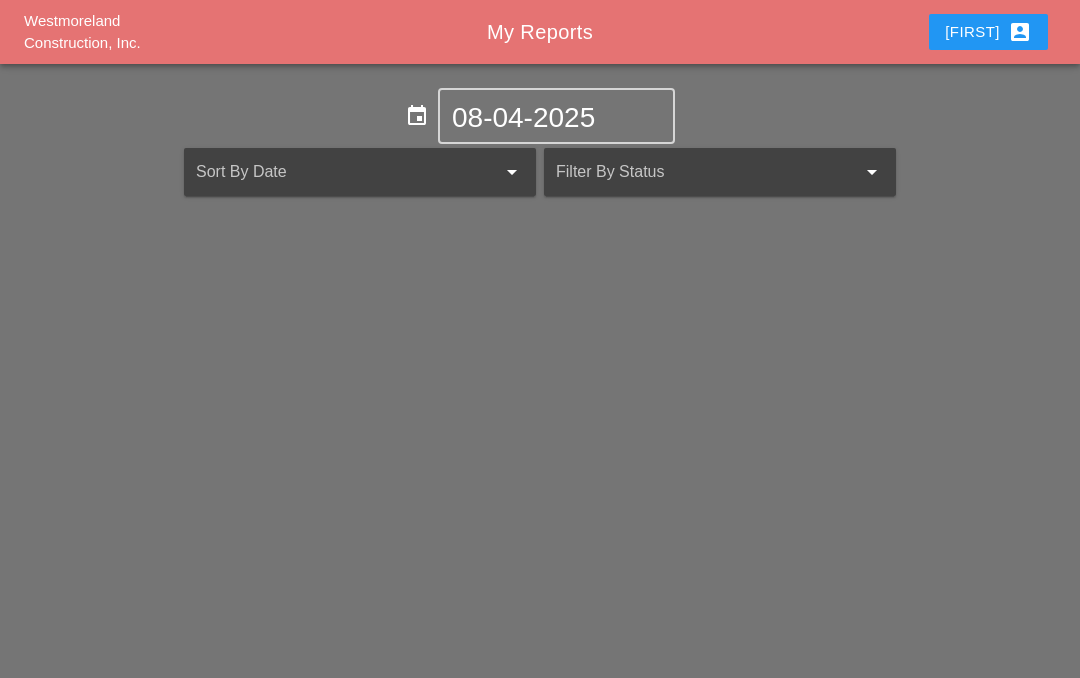 scroll, scrollTop: 87, scrollLeft: 0, axis: vertical 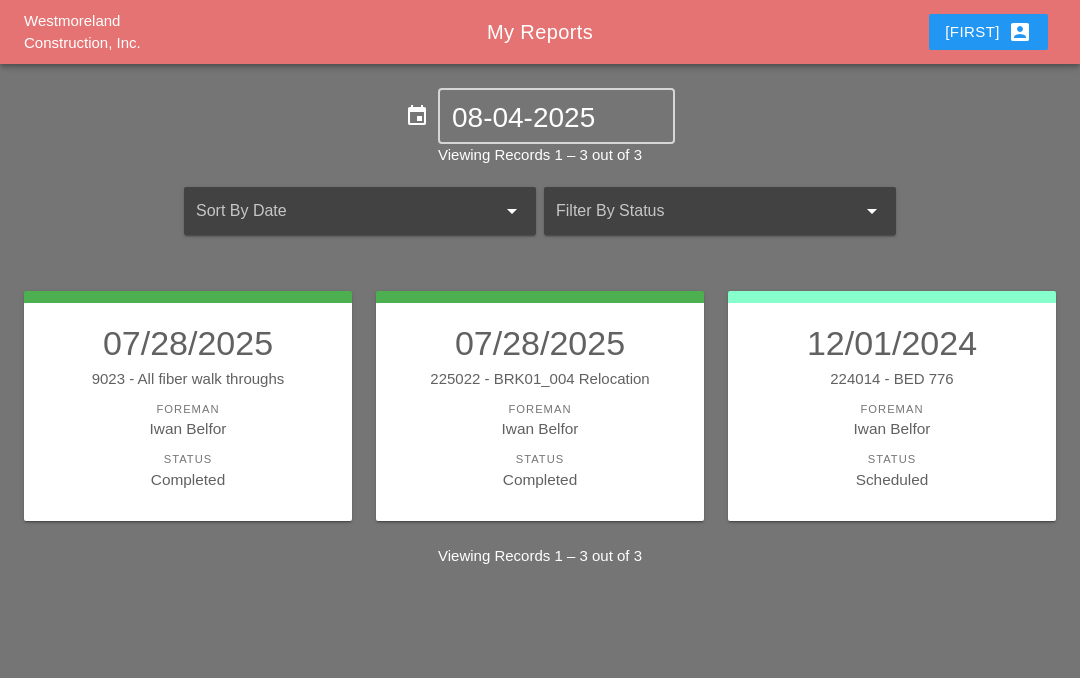 click on "Foreman" at bounding box center (540, 409) 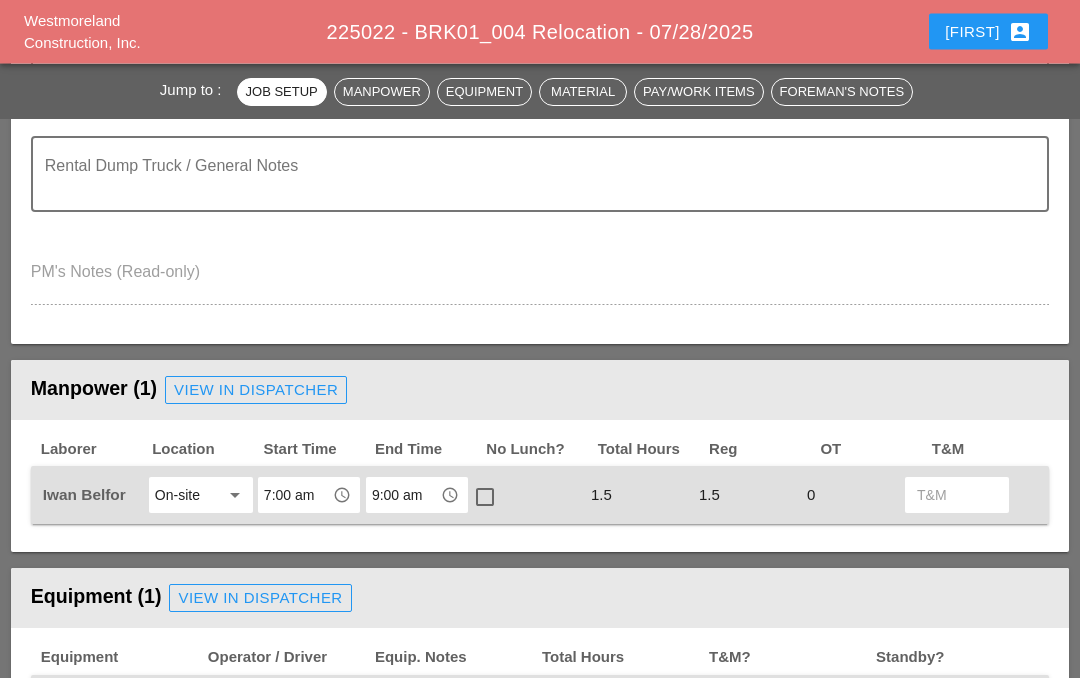 scroll, scrollTop: 764, scrollLeft: 0, axis: vertical 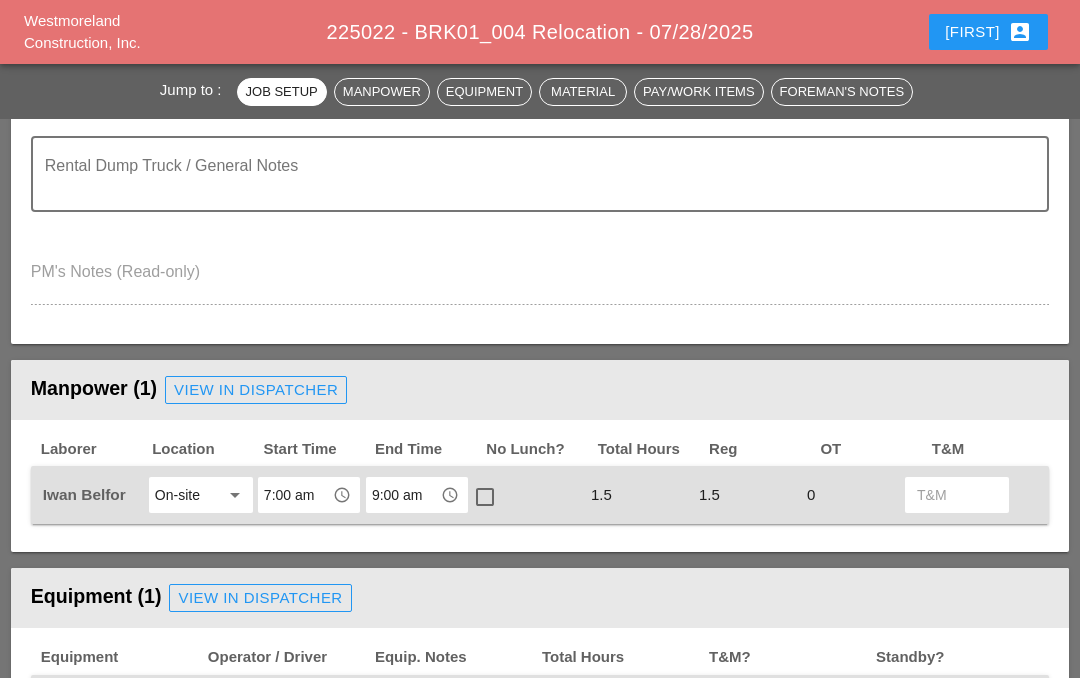 click at bounding box center (485, 497) 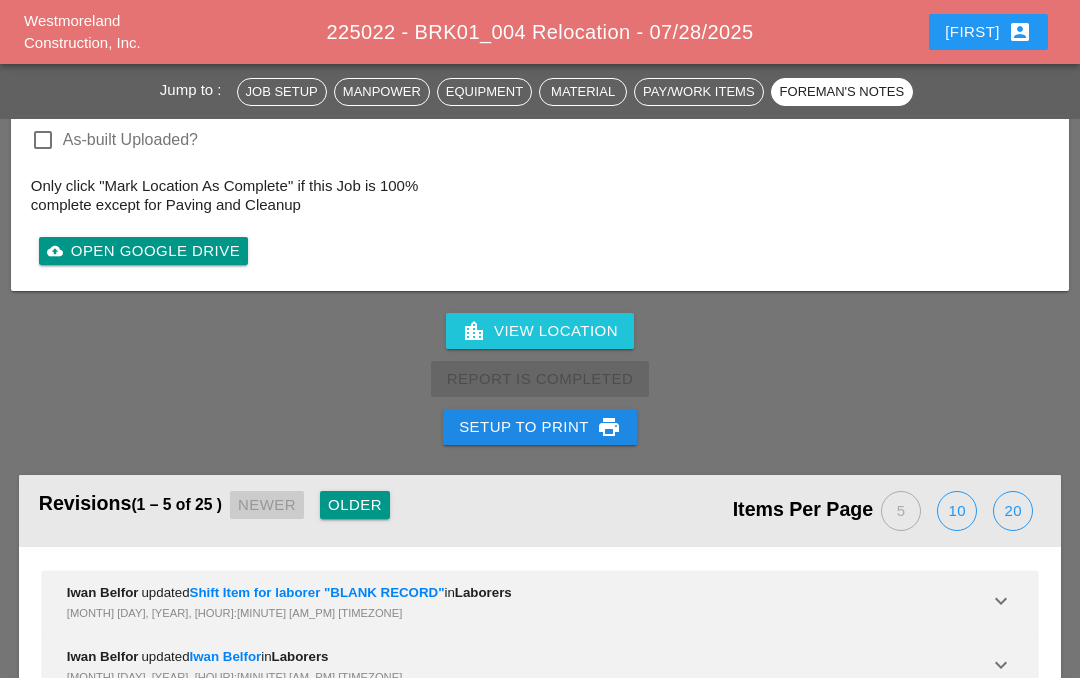 scroll, scrollTop: 2615, scrollLeft: 0, axis: vertical 